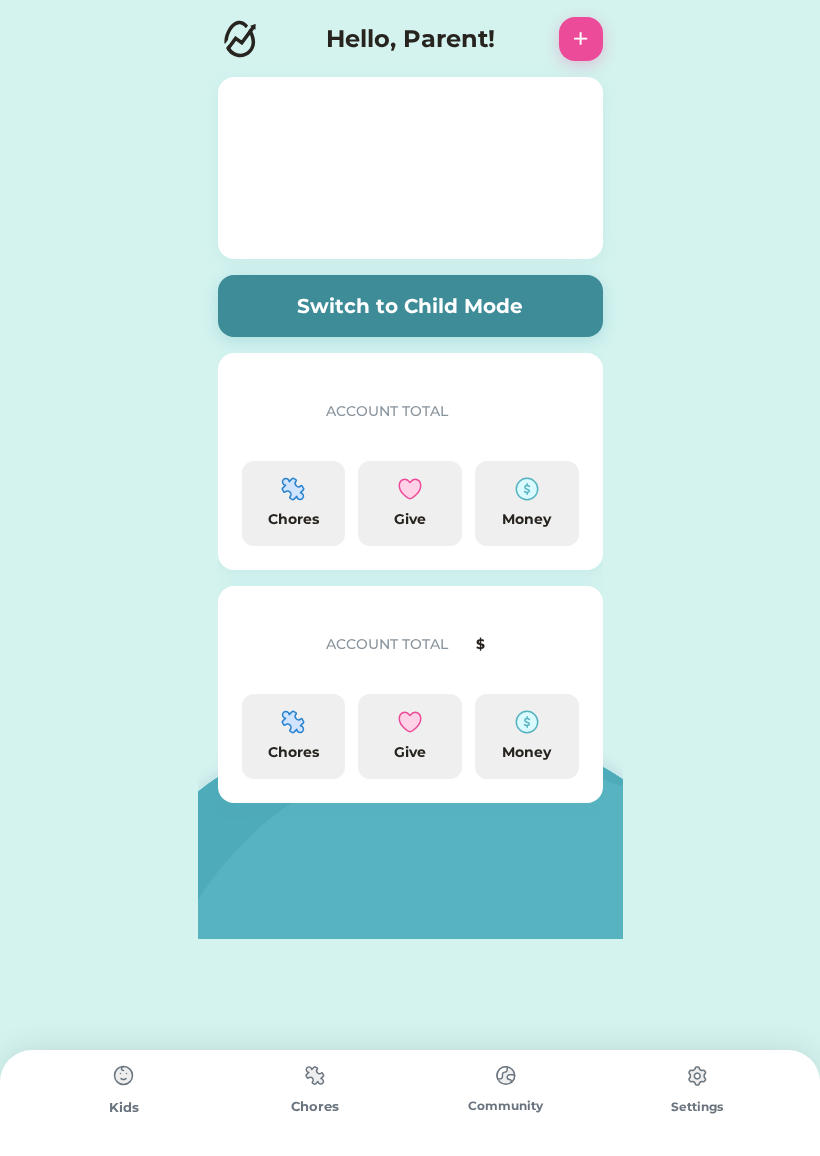 scroll, scrollTop: 0, scrollLeft: 0, axis: both 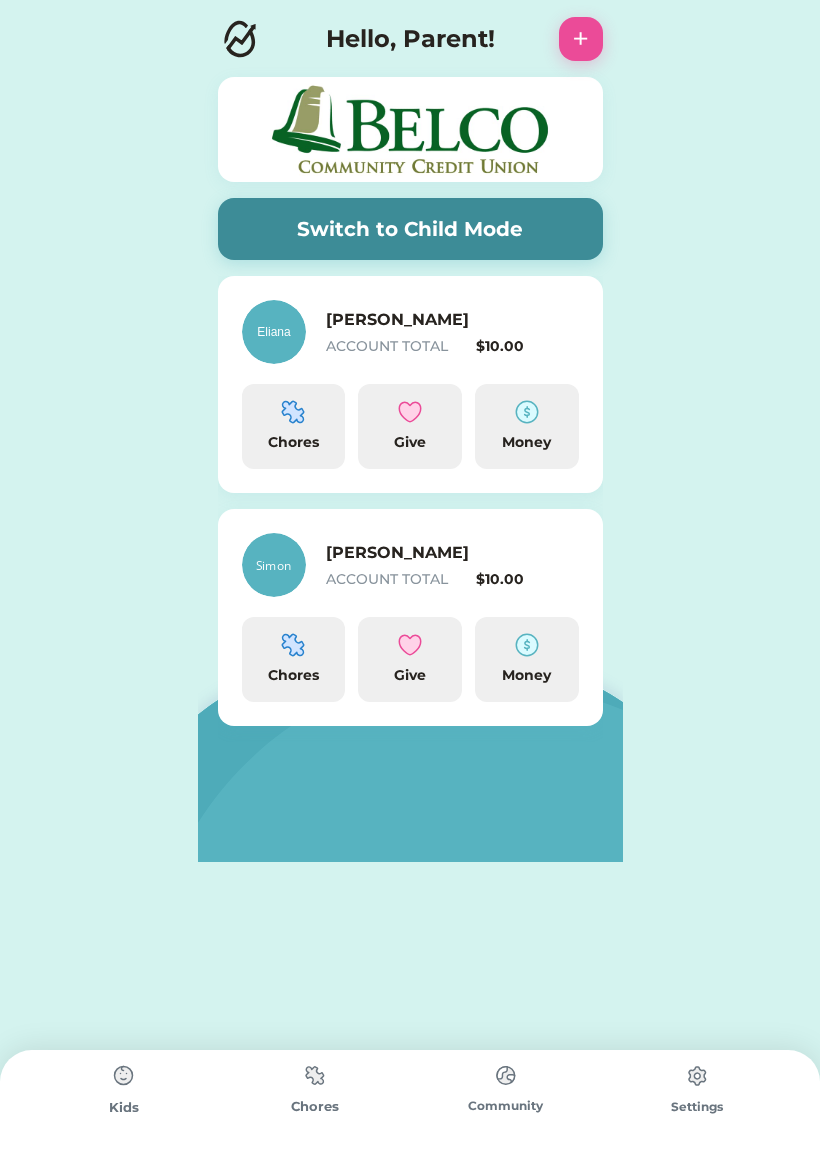 click at bounding box center (293, 412) 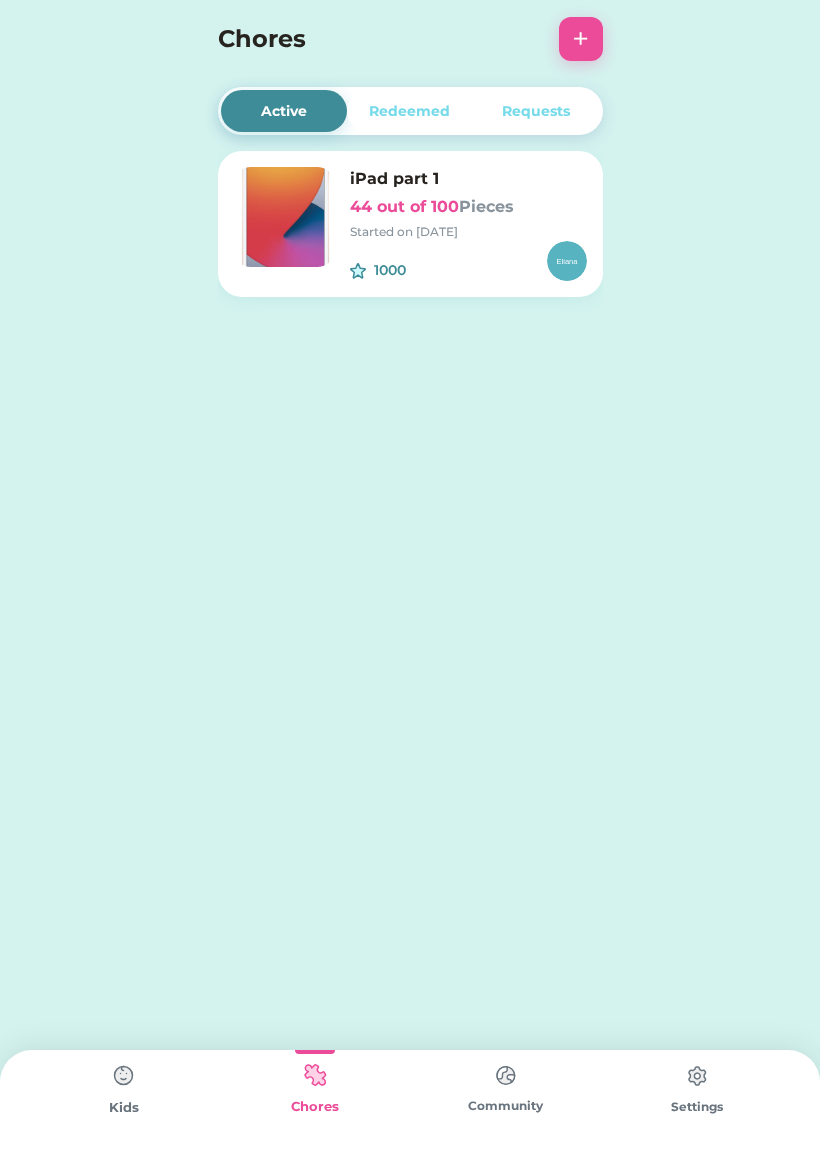 click on "iPad part 1 44 out of 100  Pieces  Started on [DATE]" at bounding box center [468, 204] 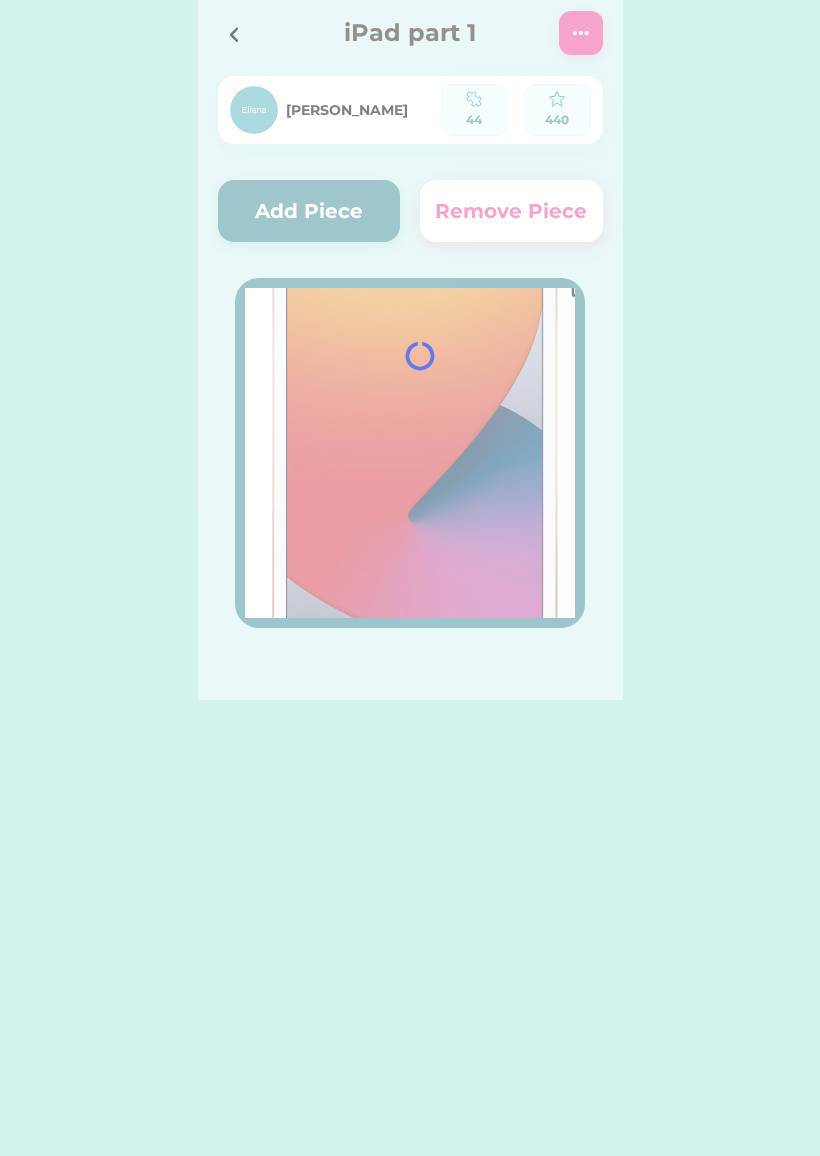 click at bounding box center [410, 350] 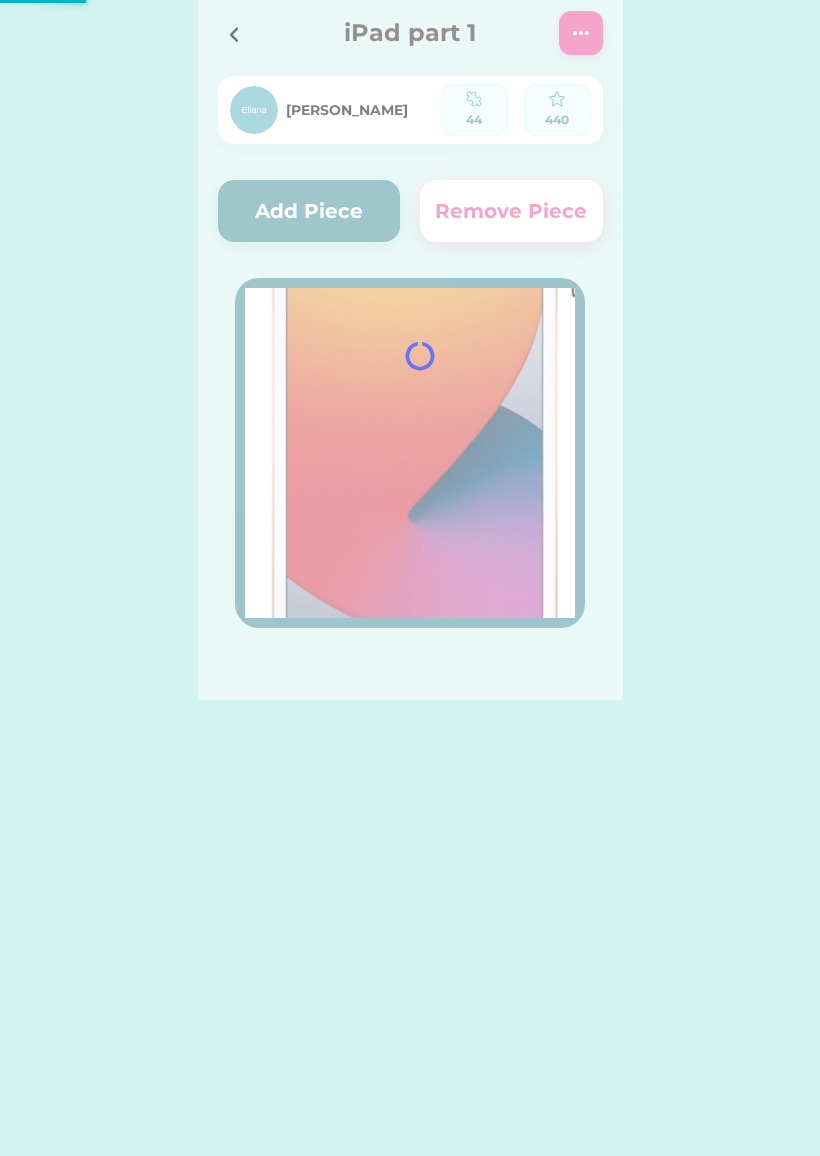 click at bounding box center (410, 350) 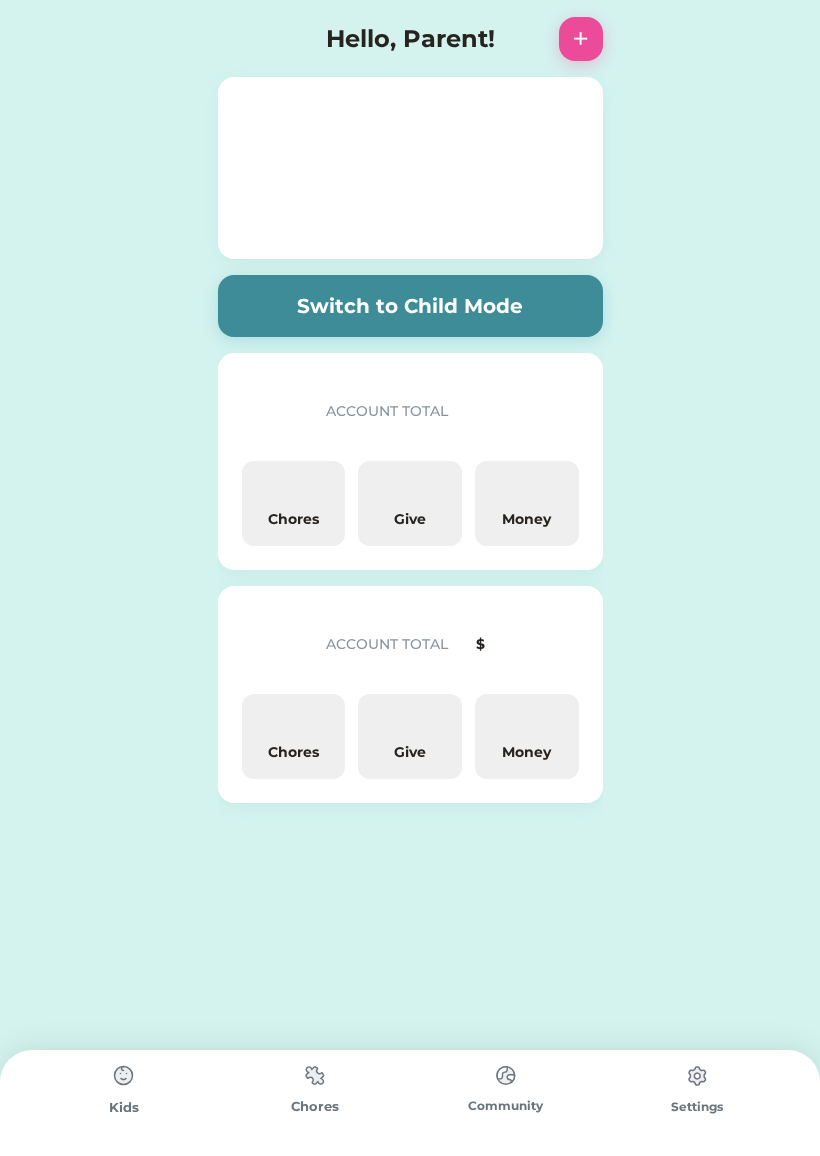 scroll, scrollTop: 0, scrollLeft: 0, axis: both 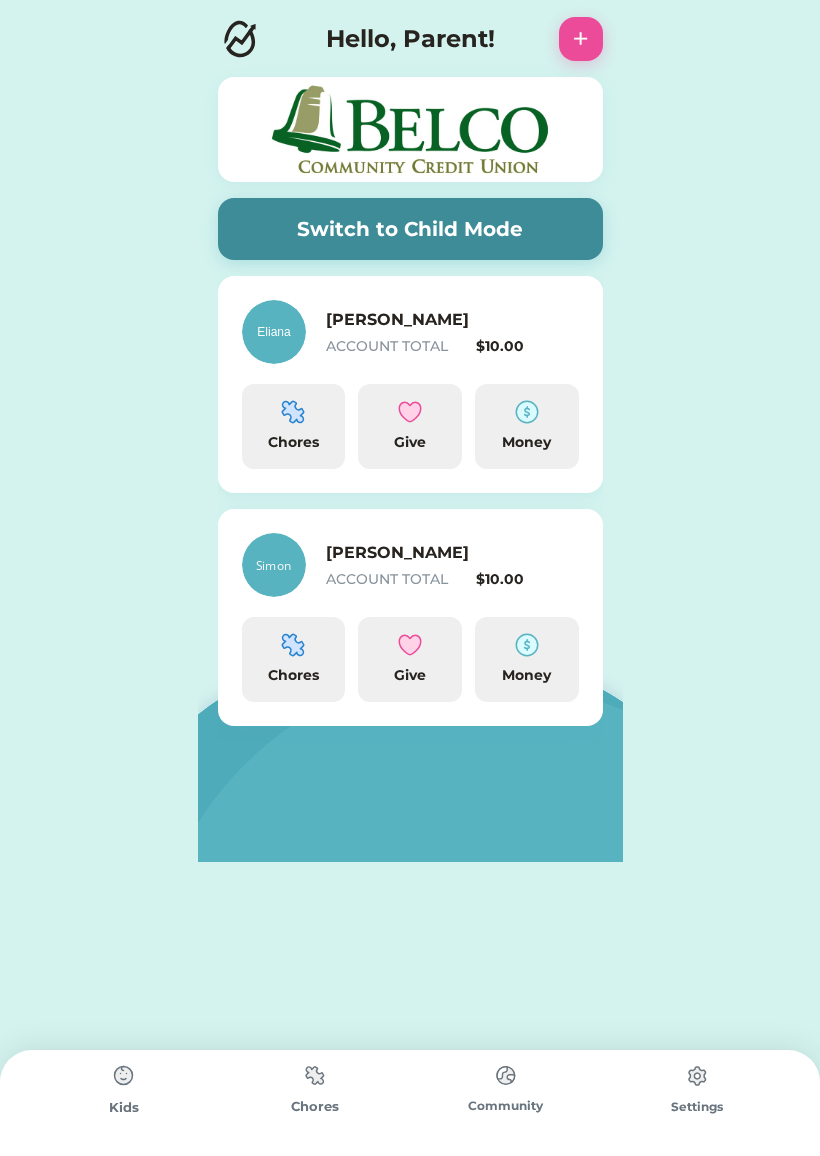 click on "Chores" at bounding box center (294, 442) 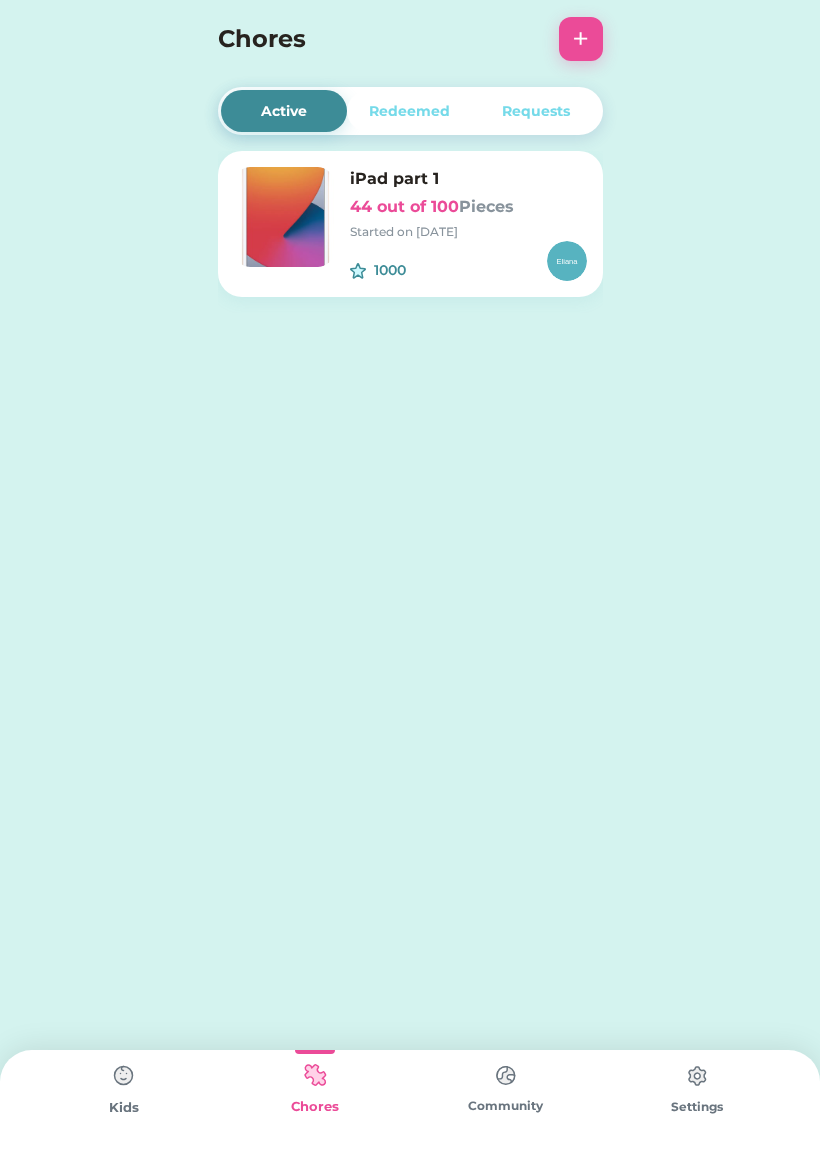 click at bounding box center [124, 1076] 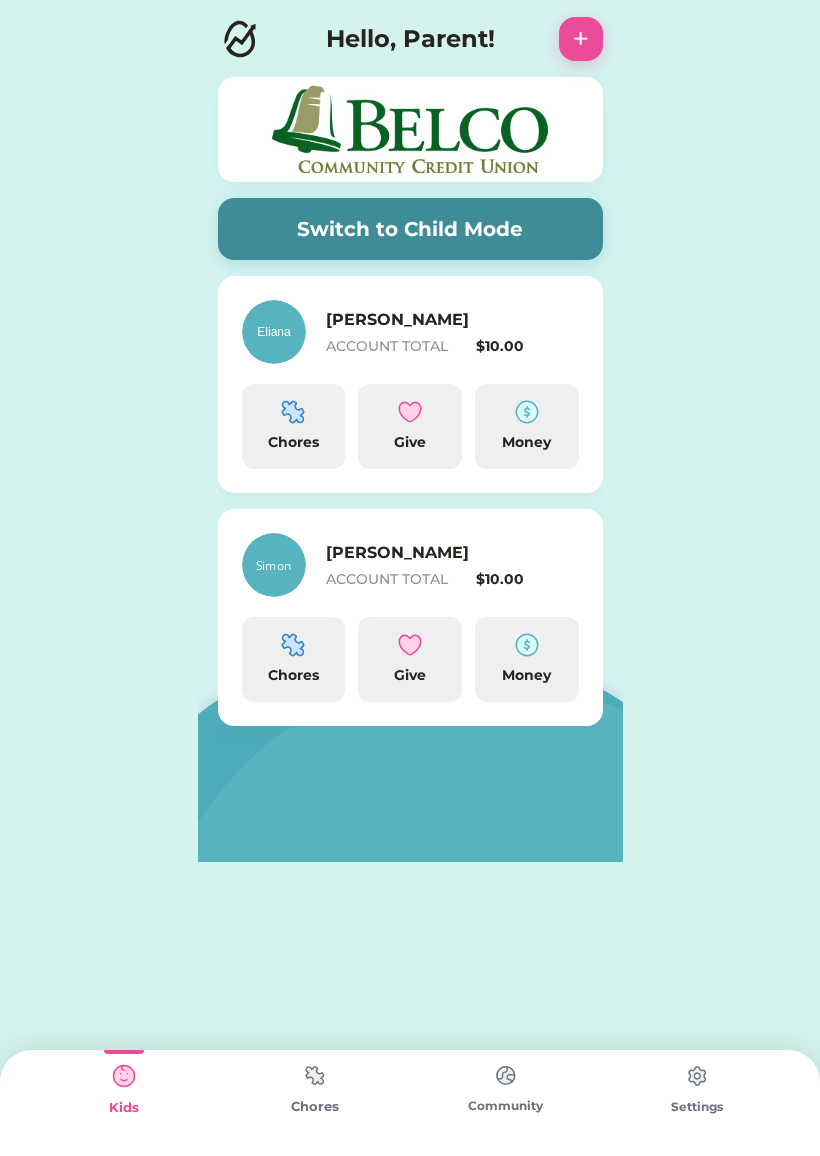 click on "Money" at bounding box center (527, 442) 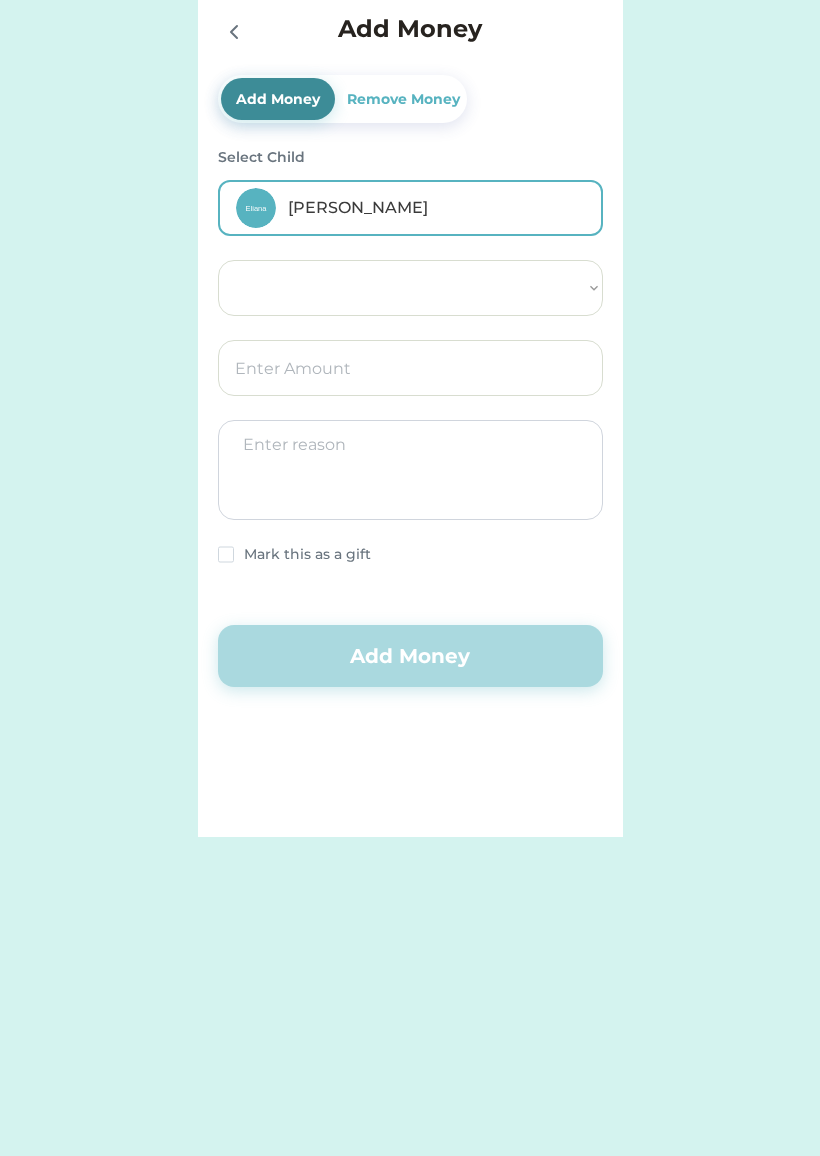 select on ""PLACEHOLDER_1427118222253"" 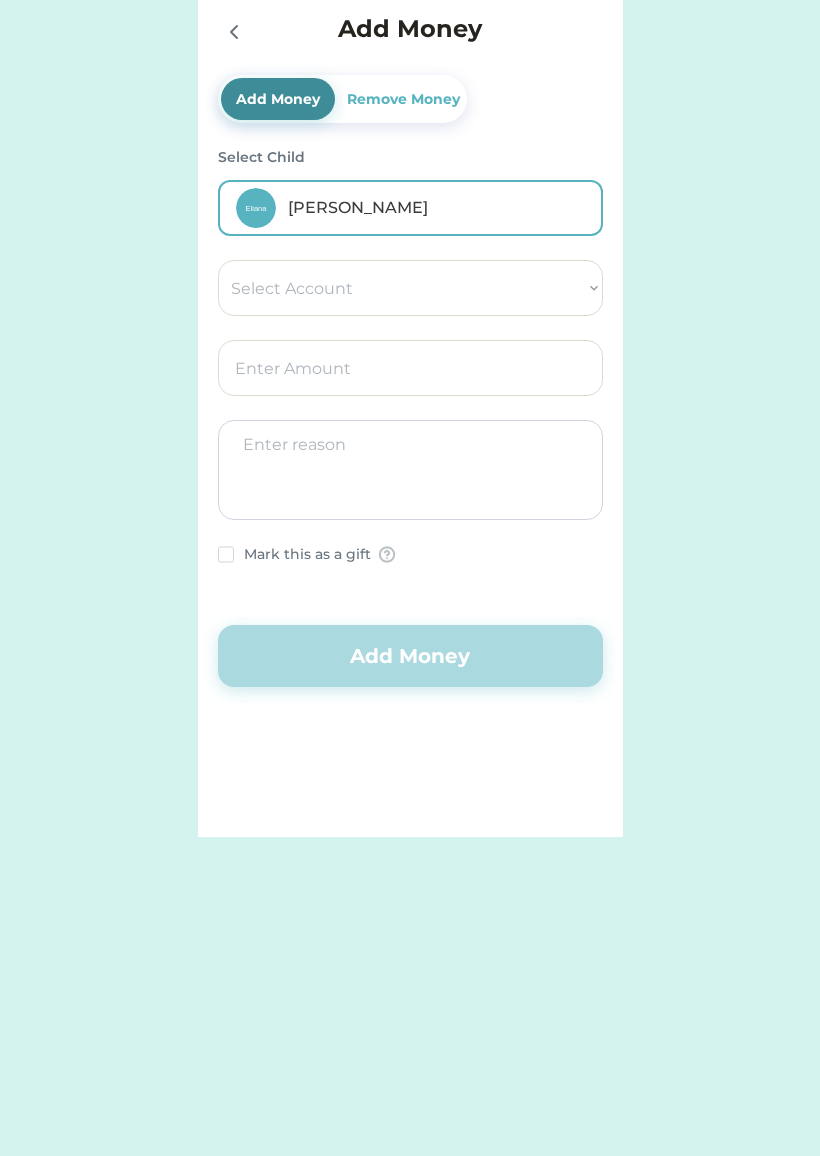 click on "Add Money" at bounding box center (278, 99) 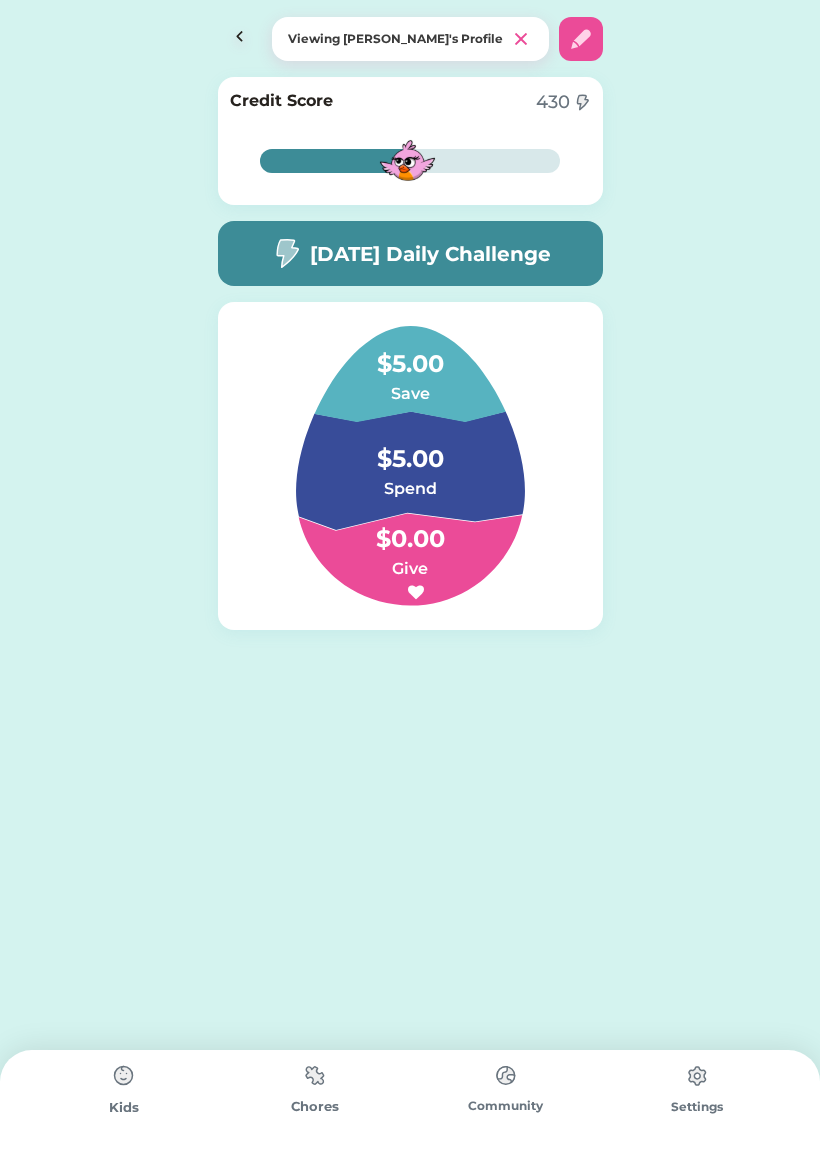 click on "[DATE] Daily Challenge" at bounding box center [410, 253] 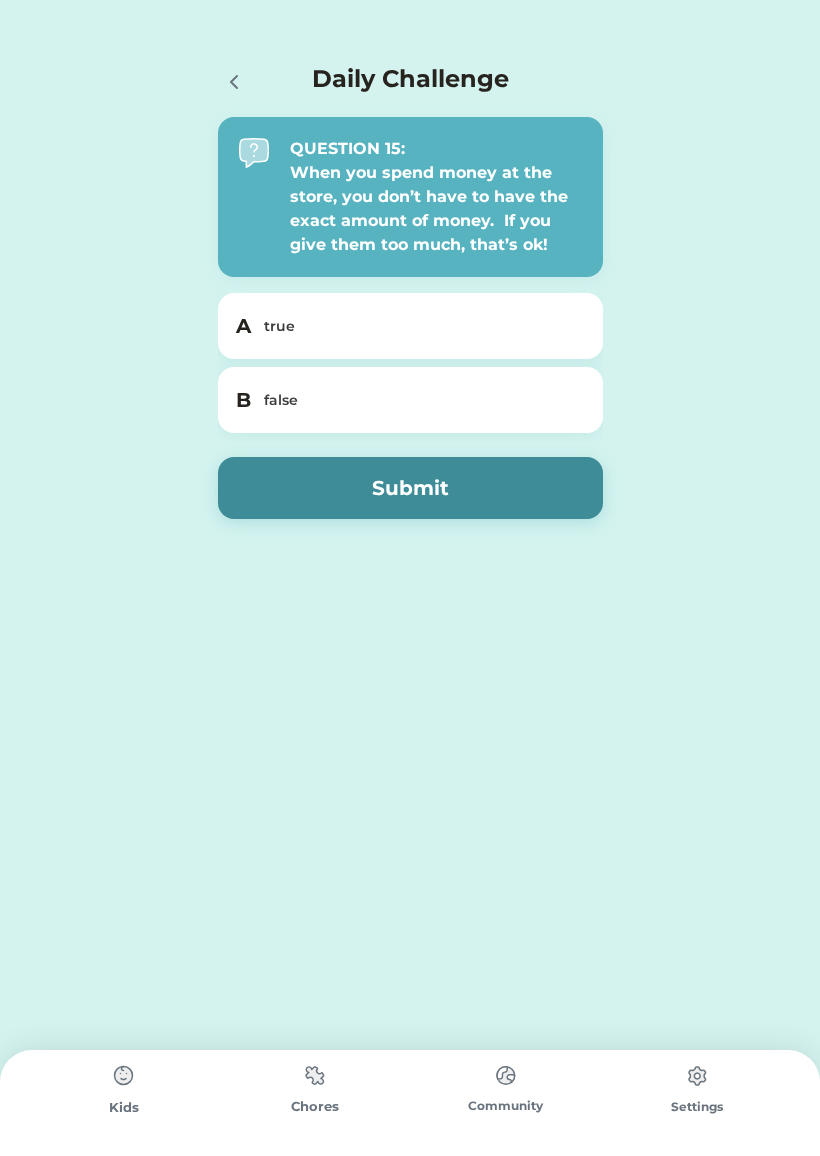 click on "false" at bounding box center (422, 400) 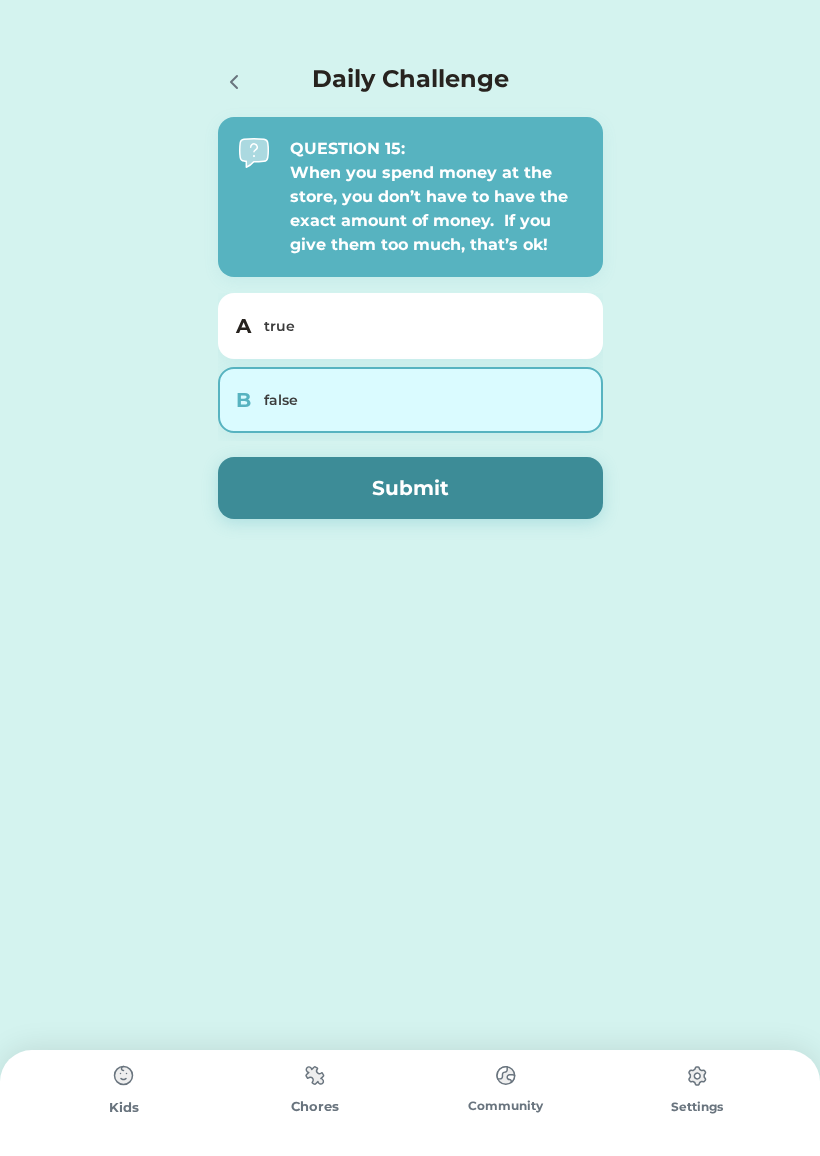 click on "Submit" at bounding box center (410, 488) 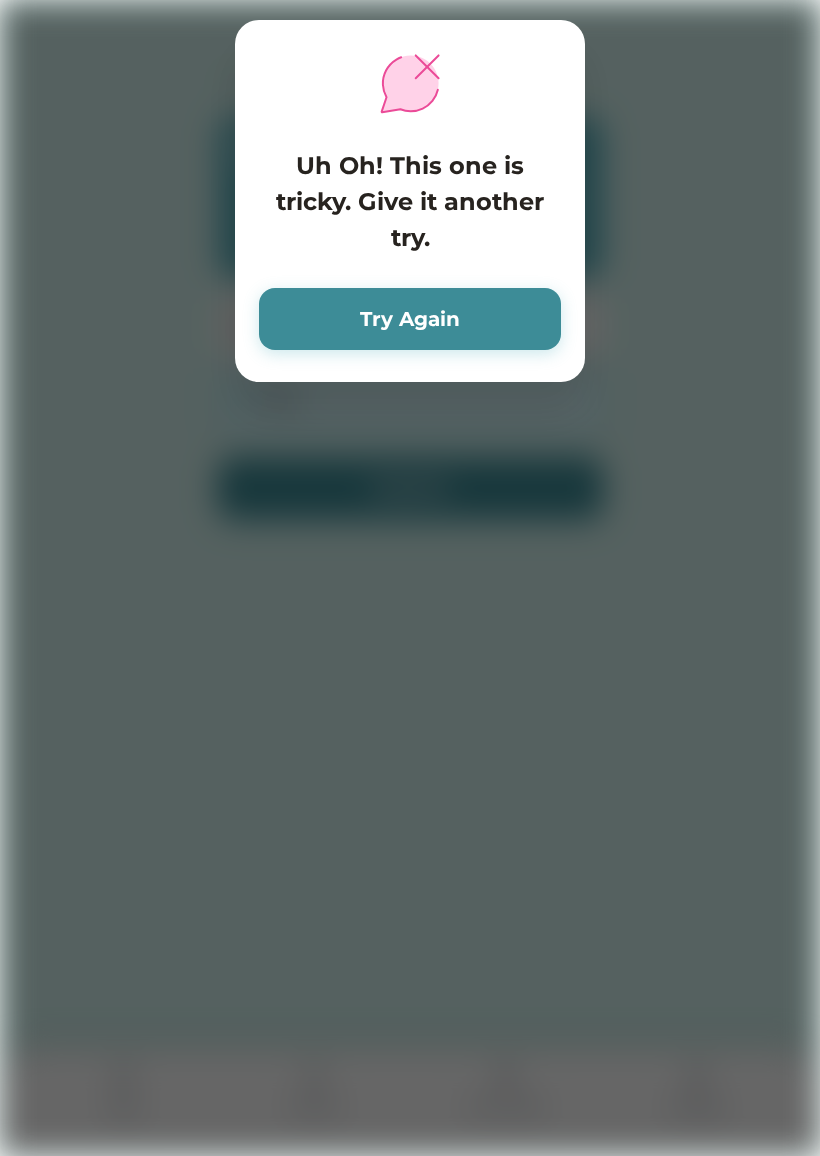 click on "Try Again" at bounding box center [410, 319] 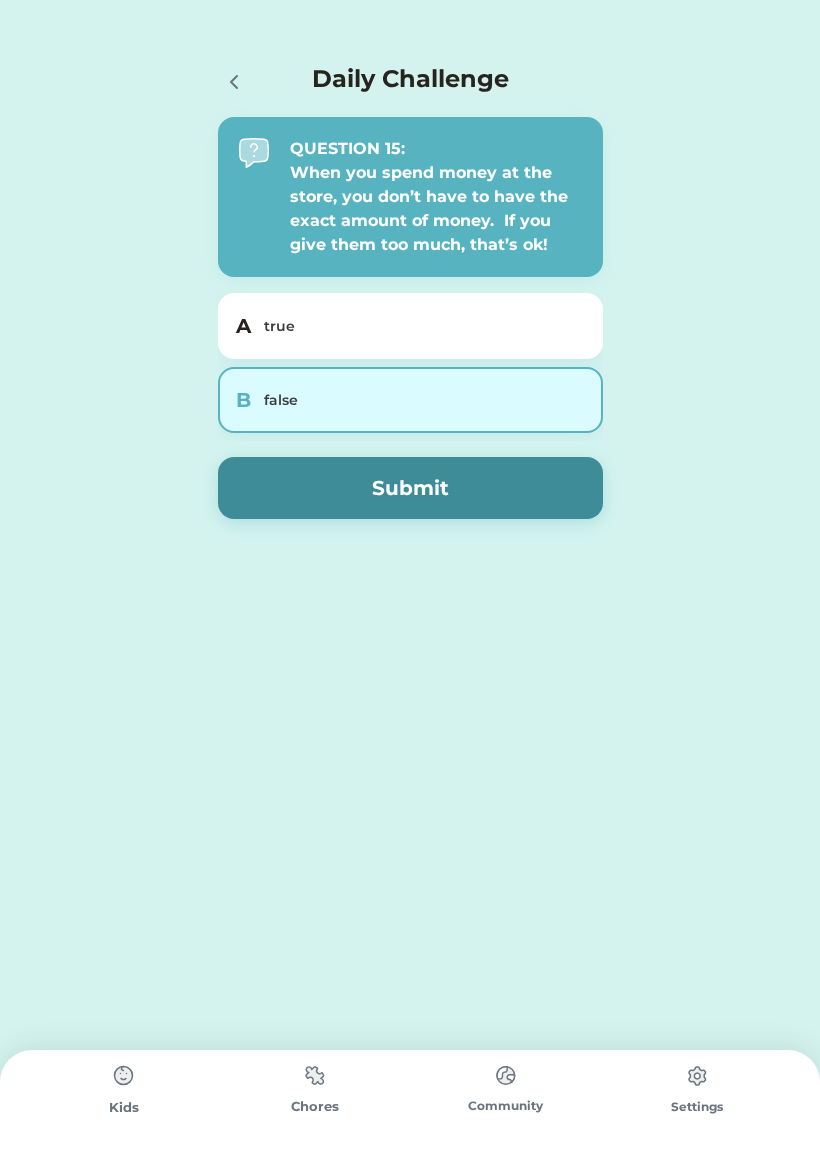 click on "true" at bounding box center (422, 326) 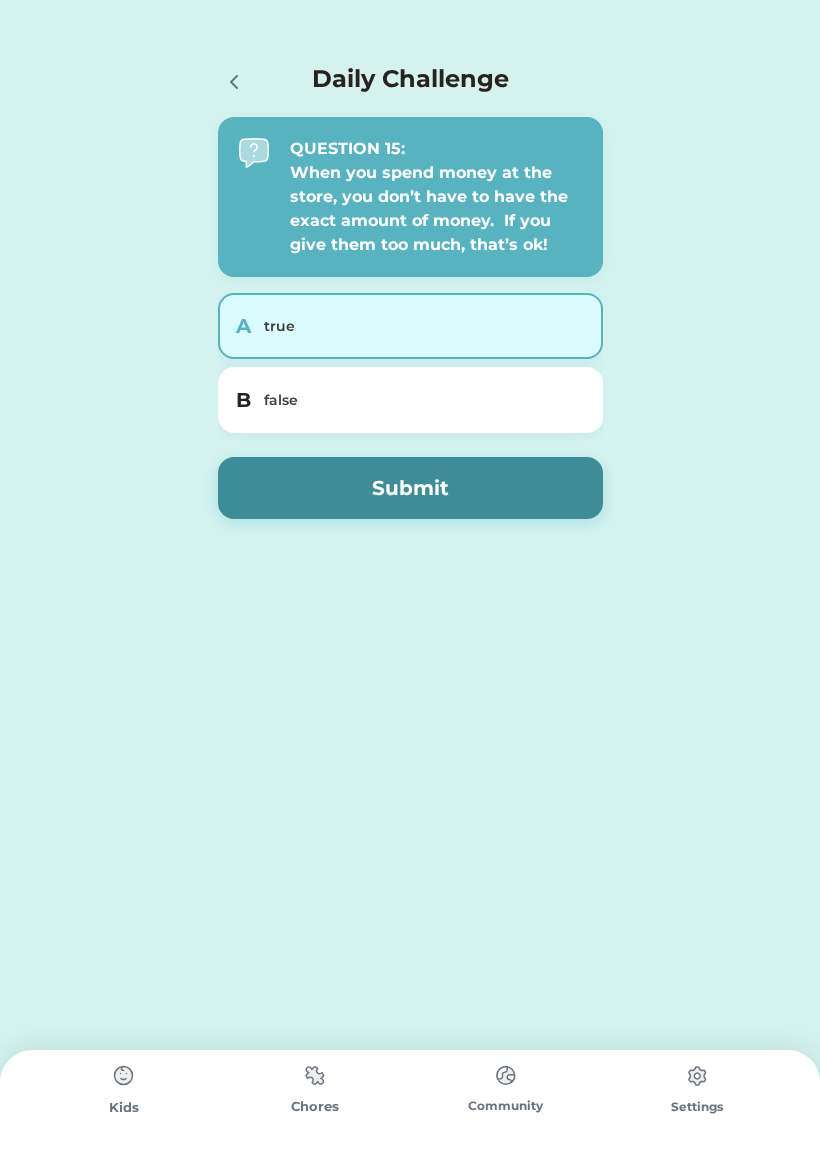 click on "Submit" at bounding box center (410, 488) 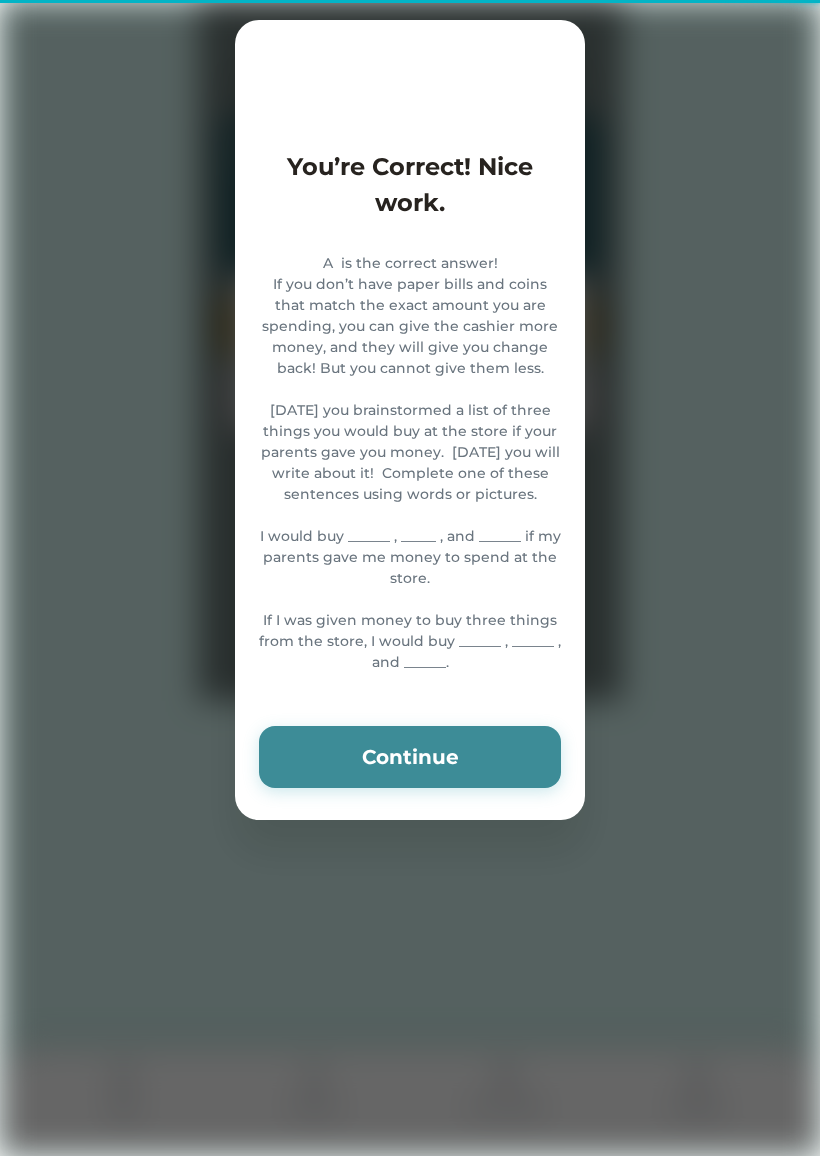 click on "Continue" at bounding box center [410, 757] 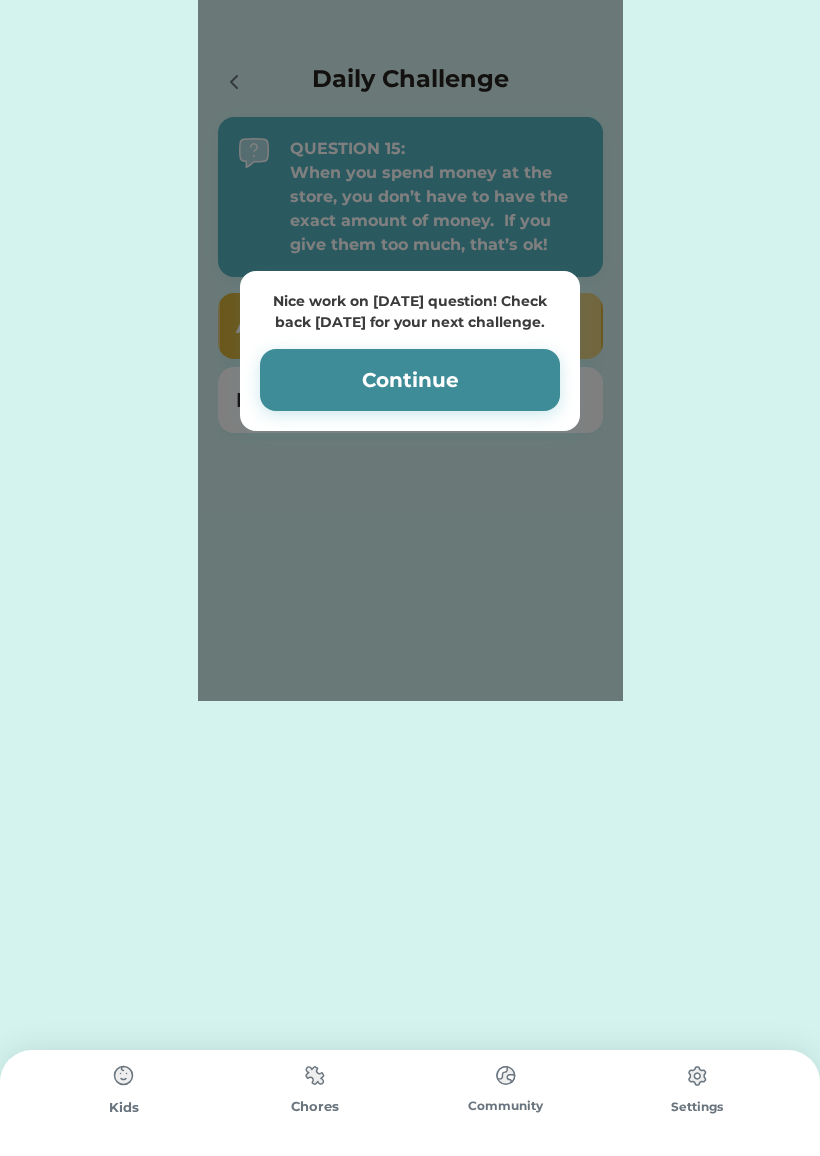 click at bounding box center [315, 1075] 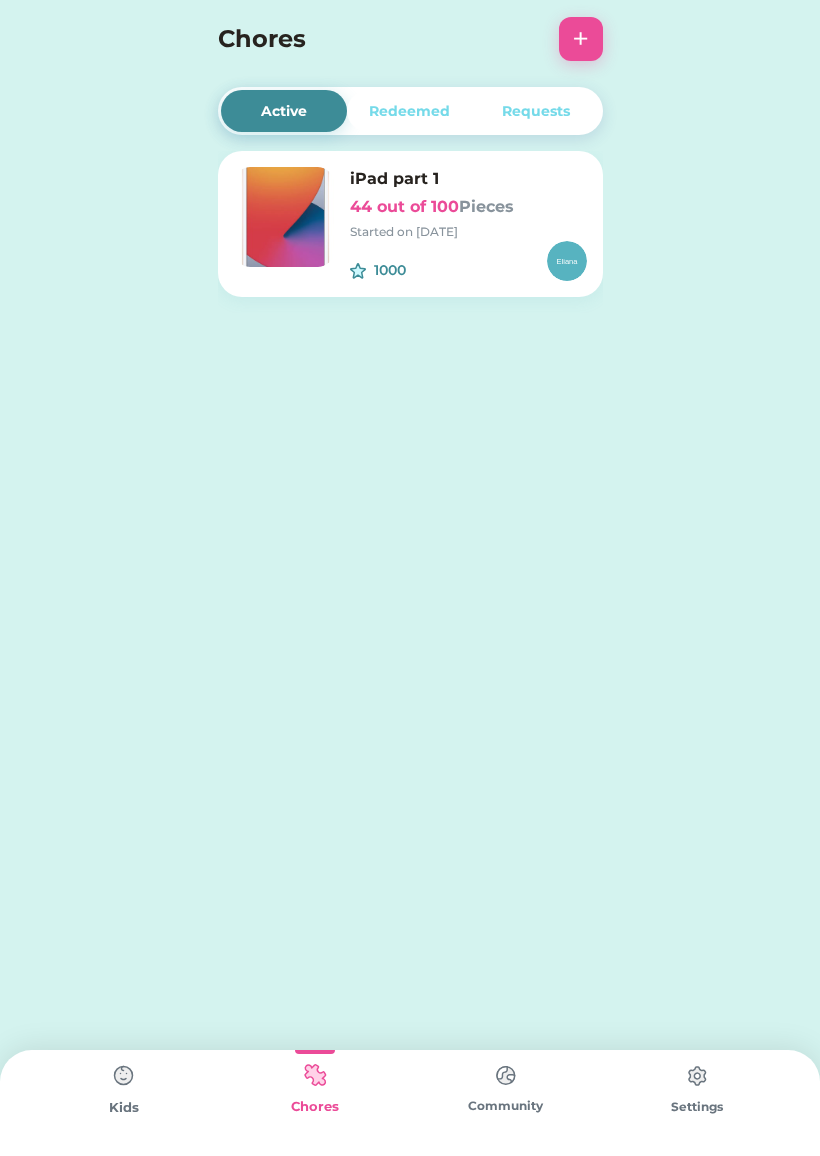 click on "Chores" at bounding box center (314, 1107) 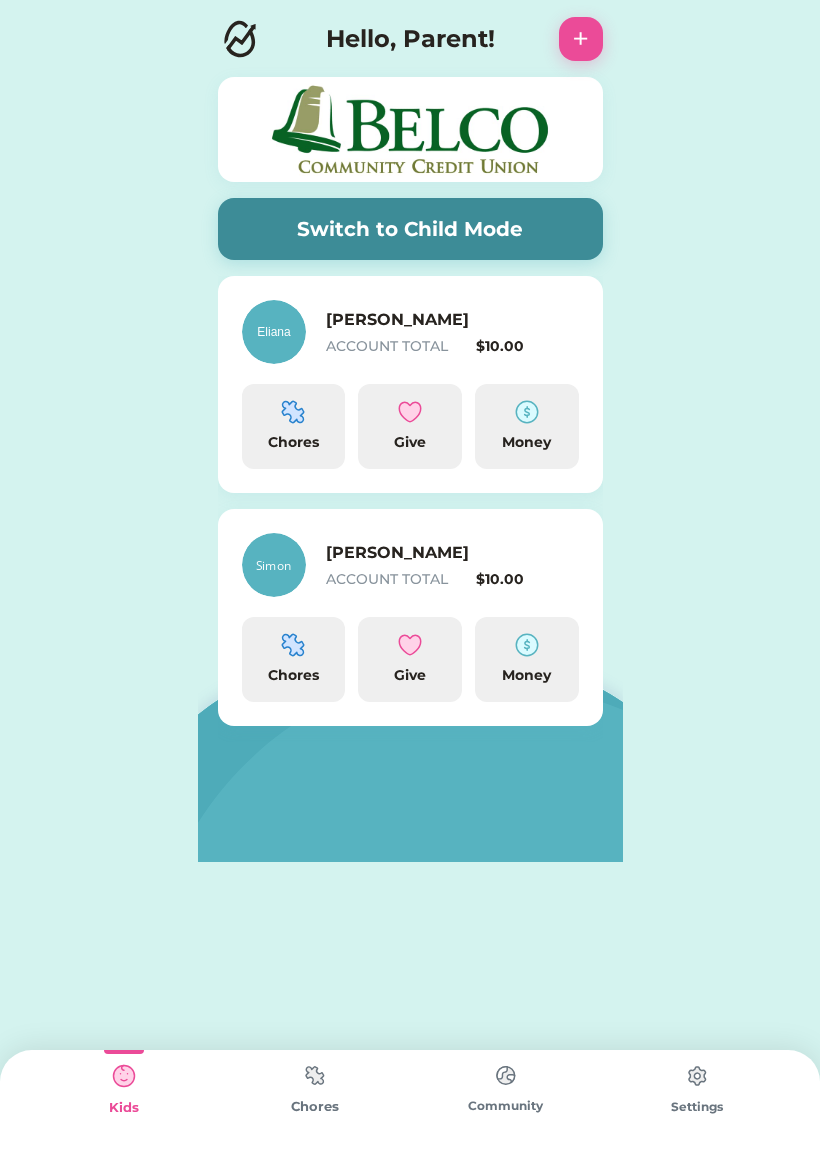click on "Give" at bounding box center (410, 426) 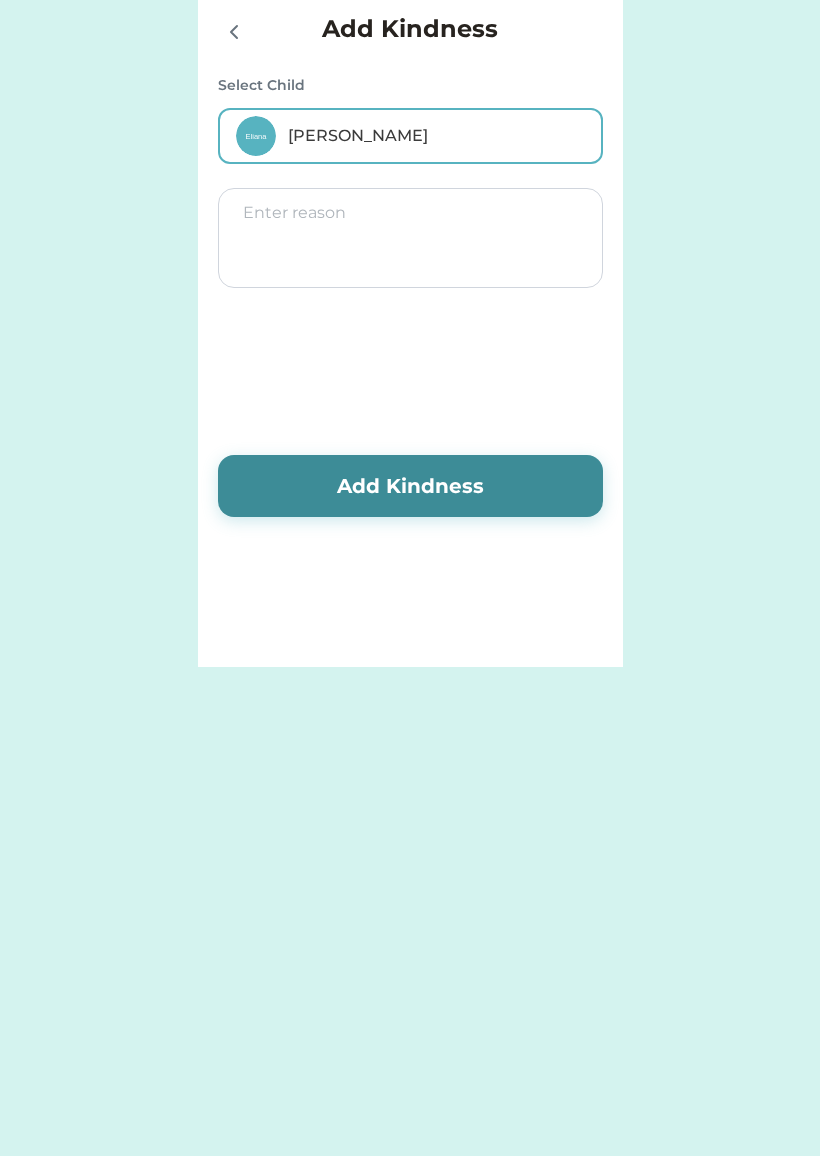 click 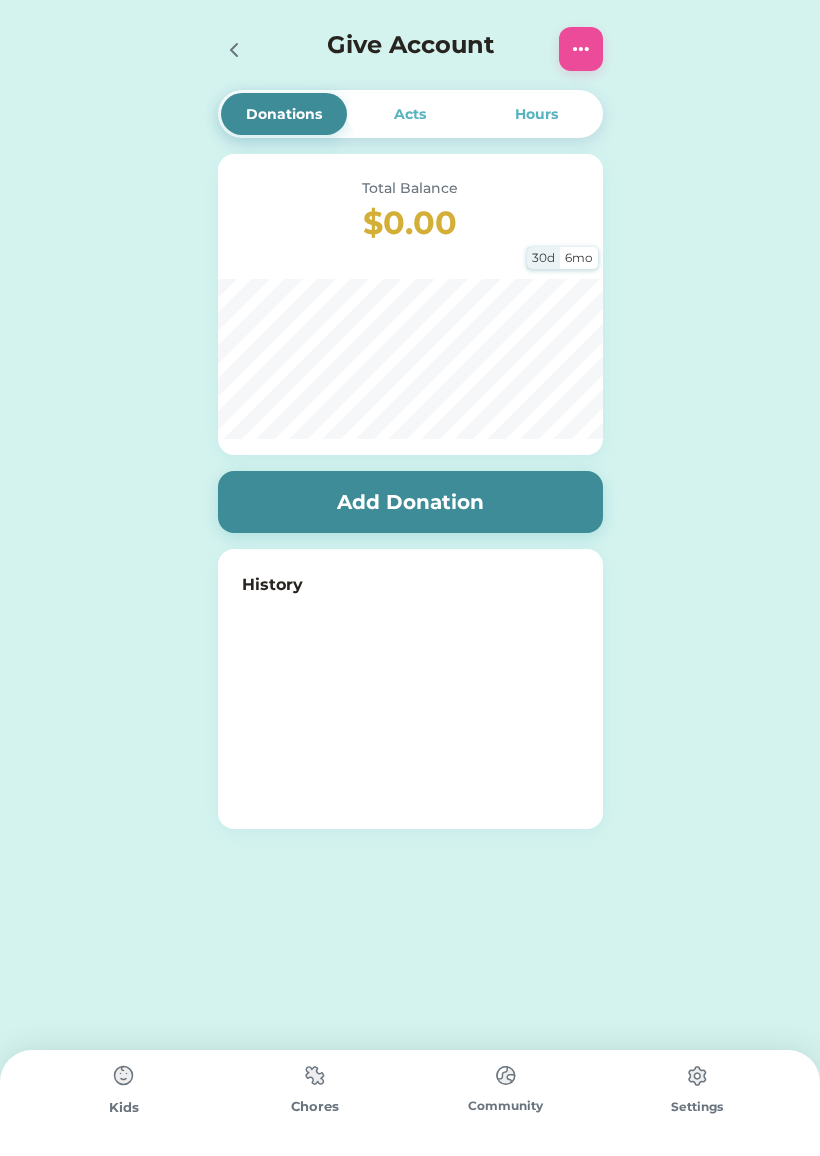 click on "Total Balance $0.00 30d 6mo" at bounding box center [410, 304] 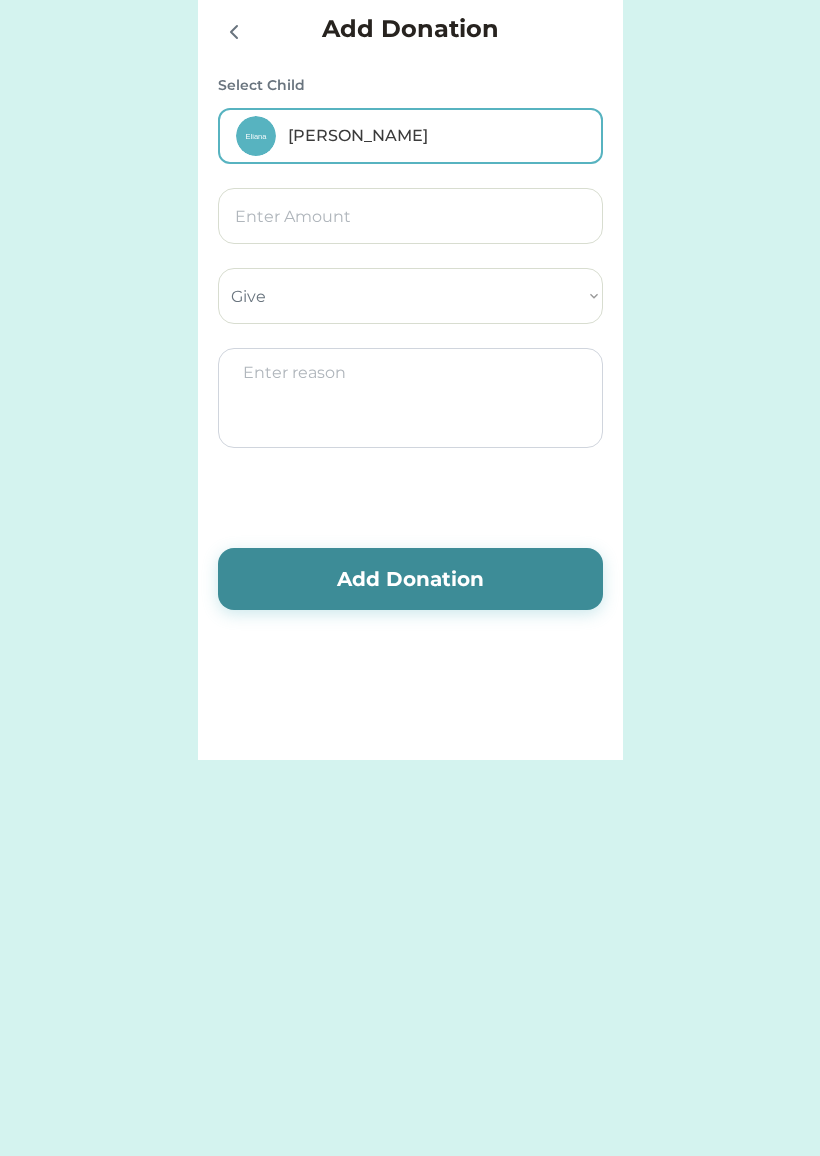 click 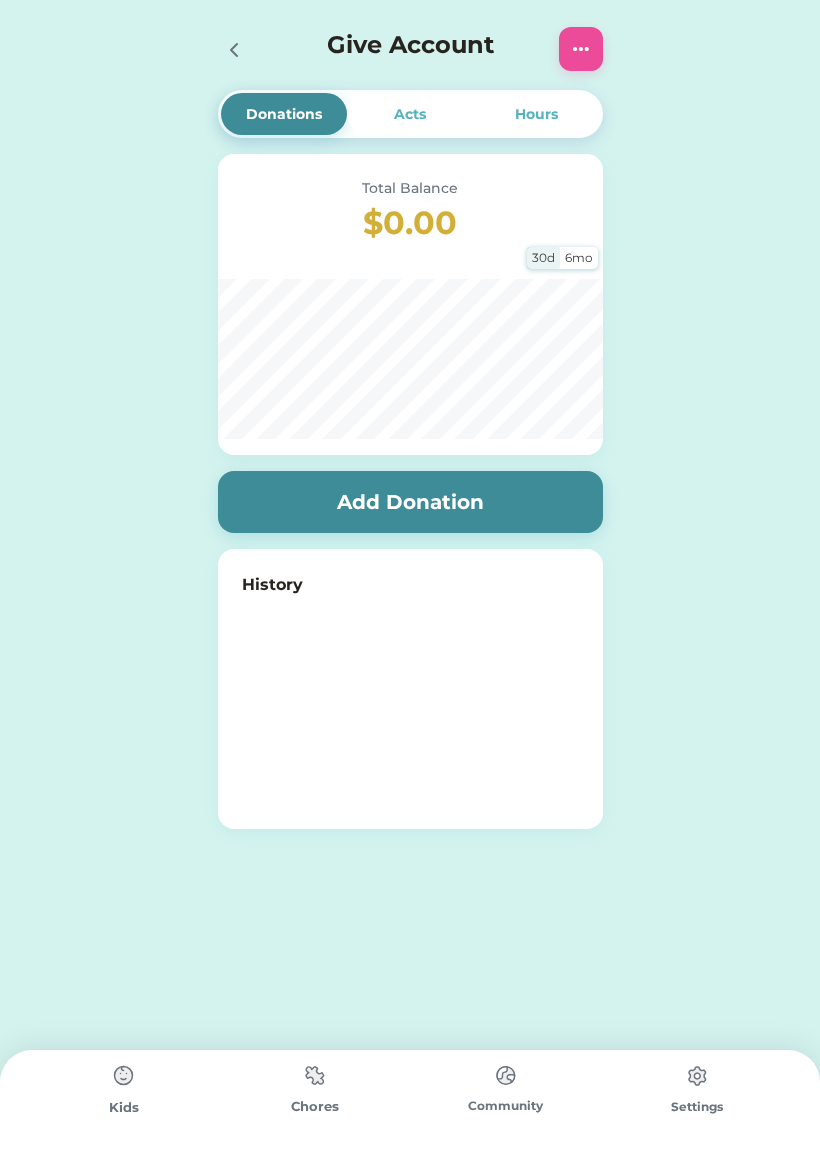 click on "Give Account" at bounding box center (410, 49) 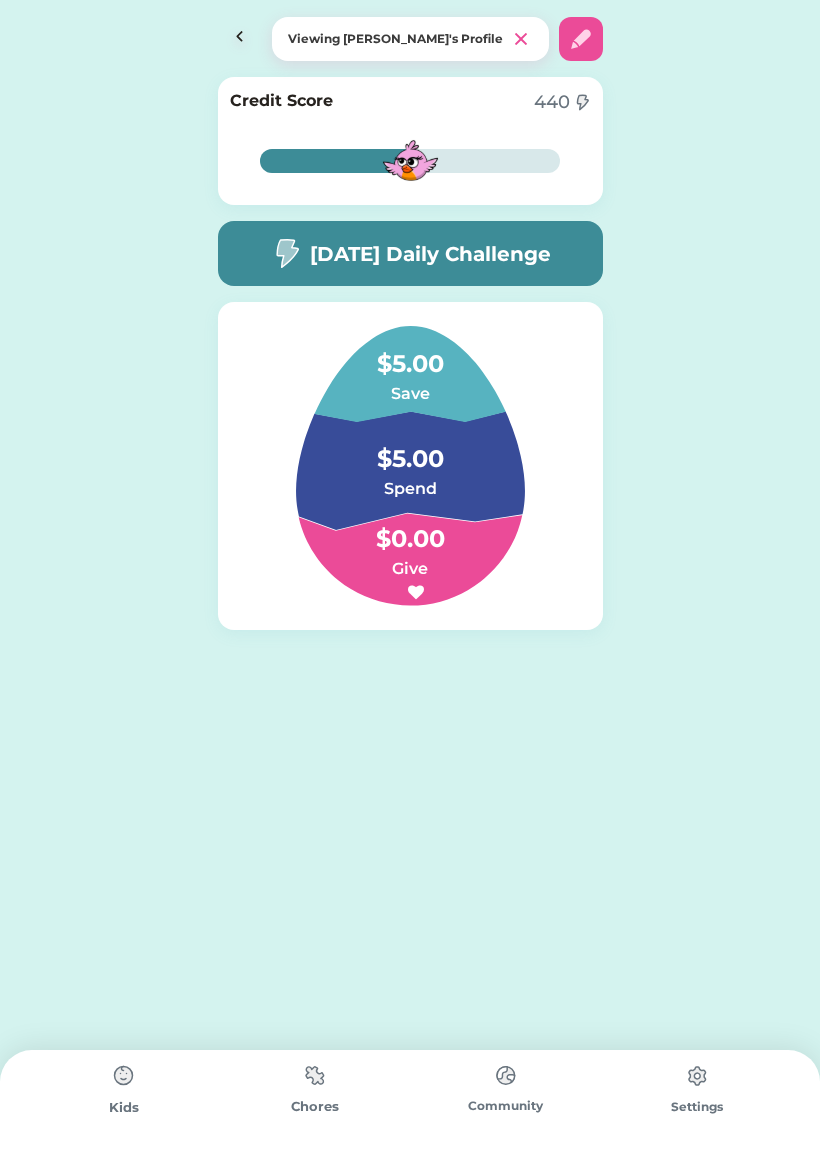 click 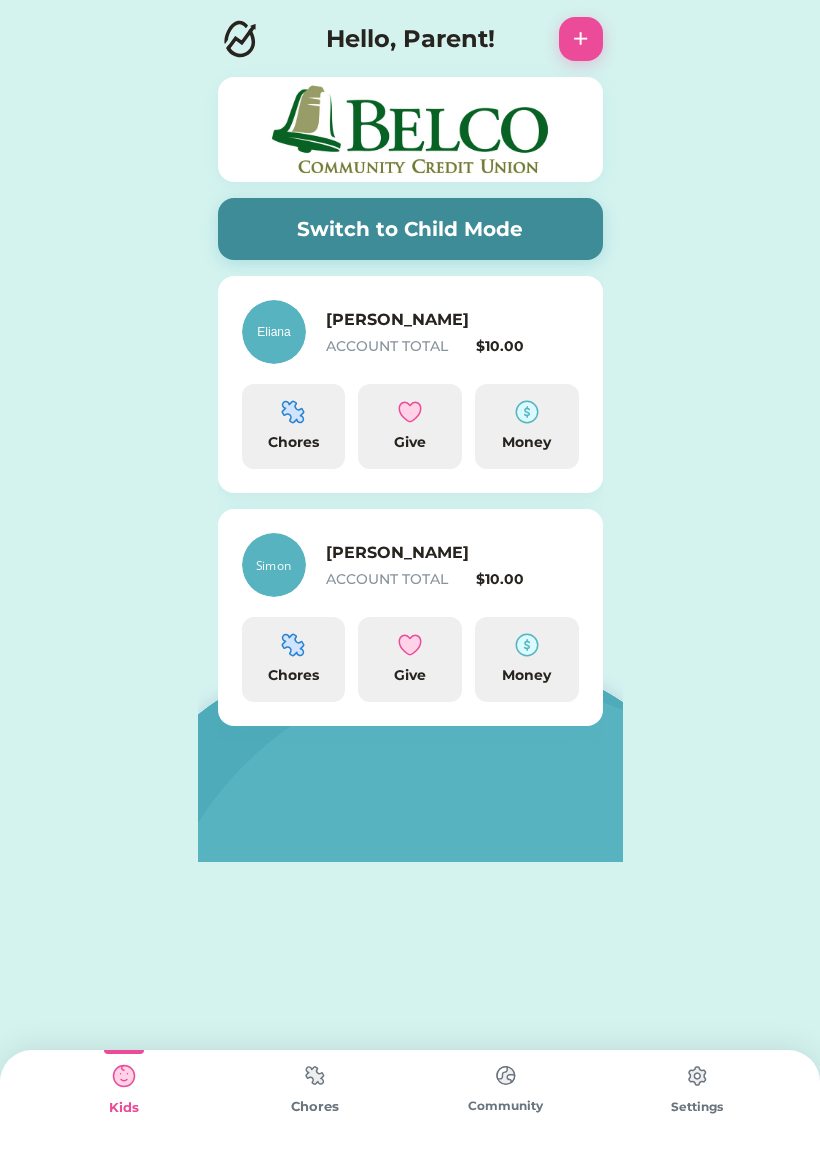 click at bounding box center [293, 412] 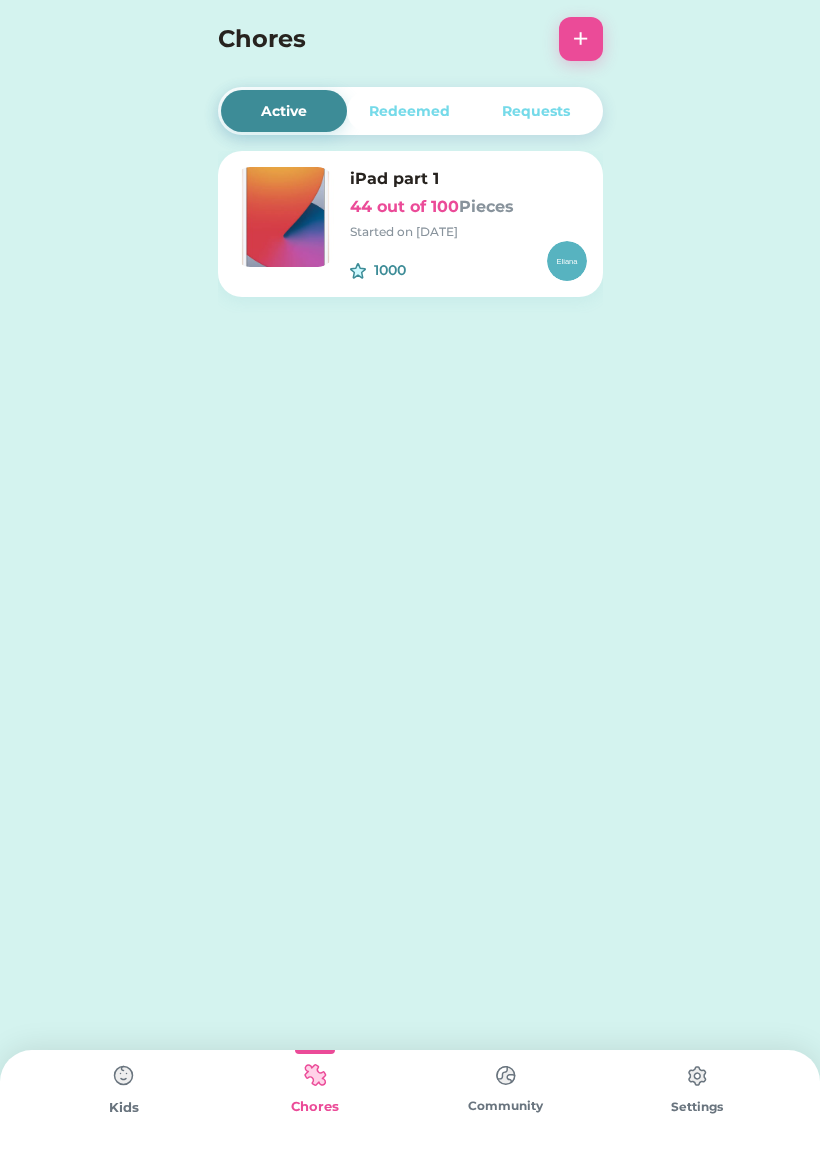 click on "iPad part 1 44 out of 100  Pieces  Started on [DATE]" at bounding box center [468, 204] 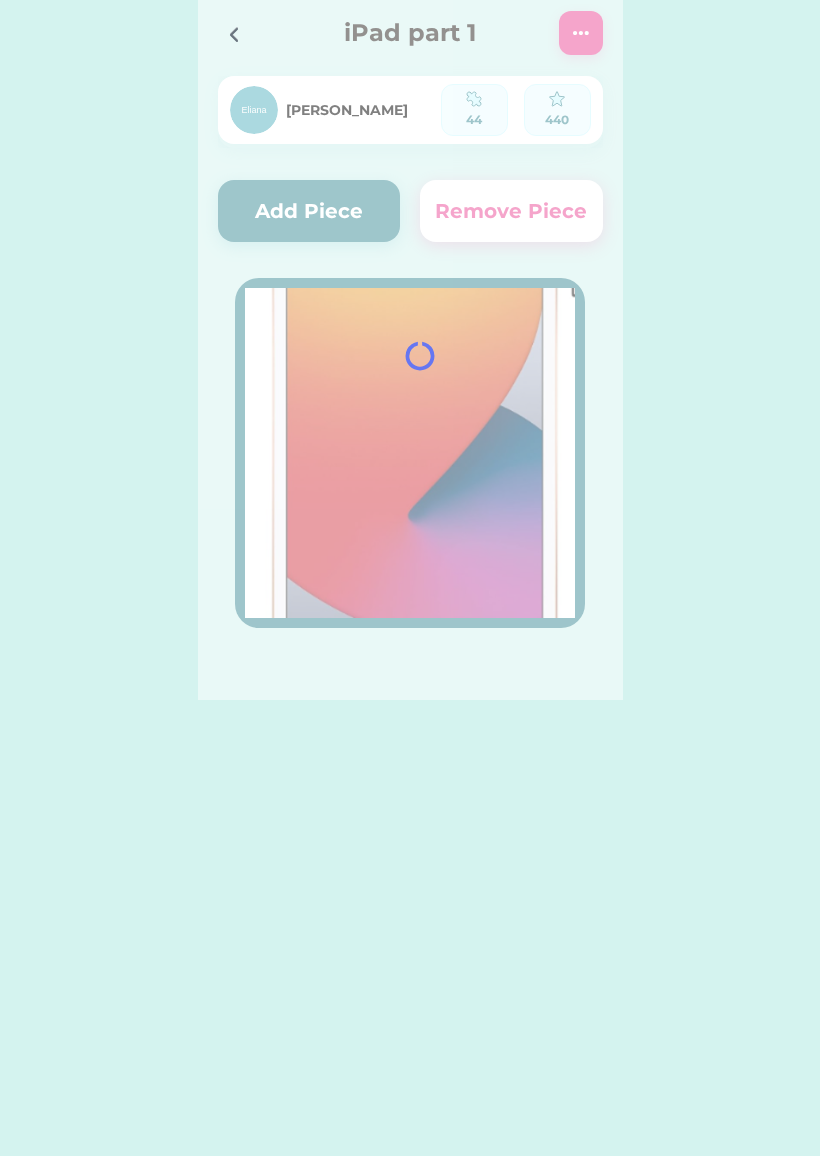 scroll, scrollTop: 0, scrollLeft: 0, axis: both 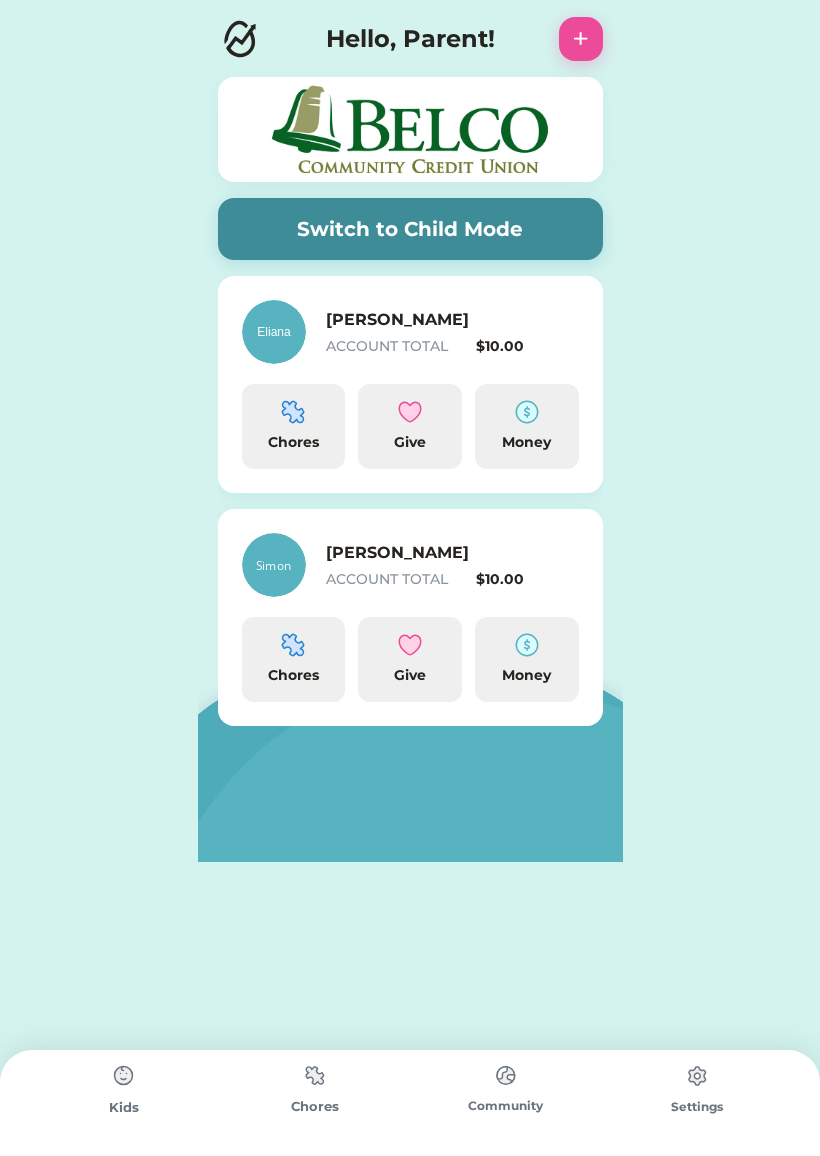 click on "Chores" at bounding box center [294, 426] 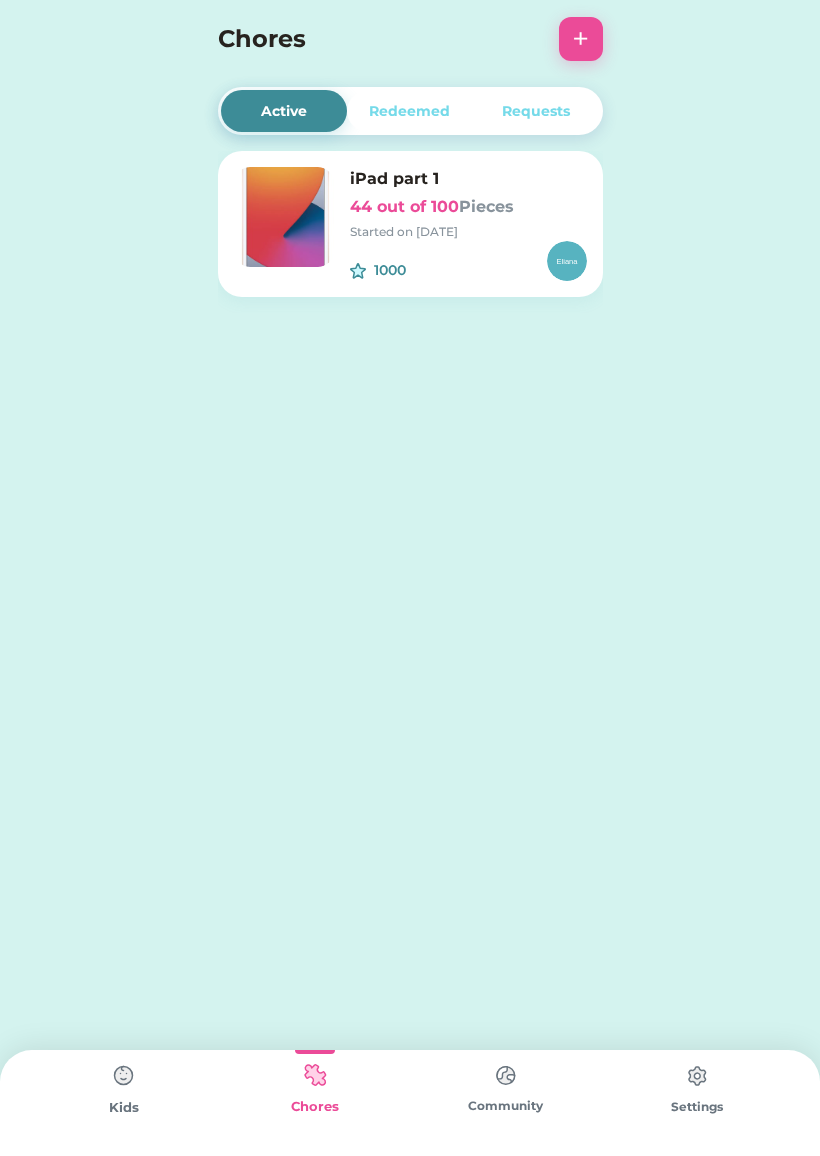 click on "iPad part 1 44 out of 100  Pieces  Started on 1/29/25 1000 $" at bounding box center (410, 224) 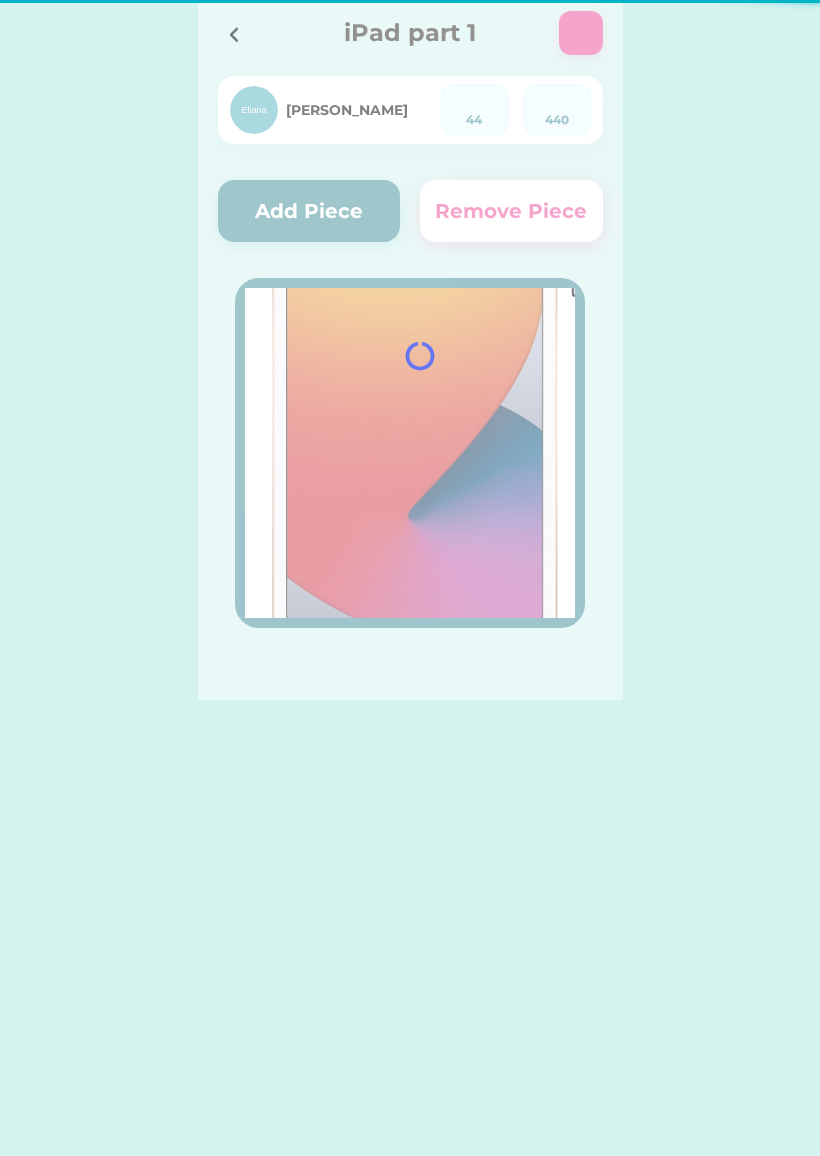 click at bounding box center (410, 350) 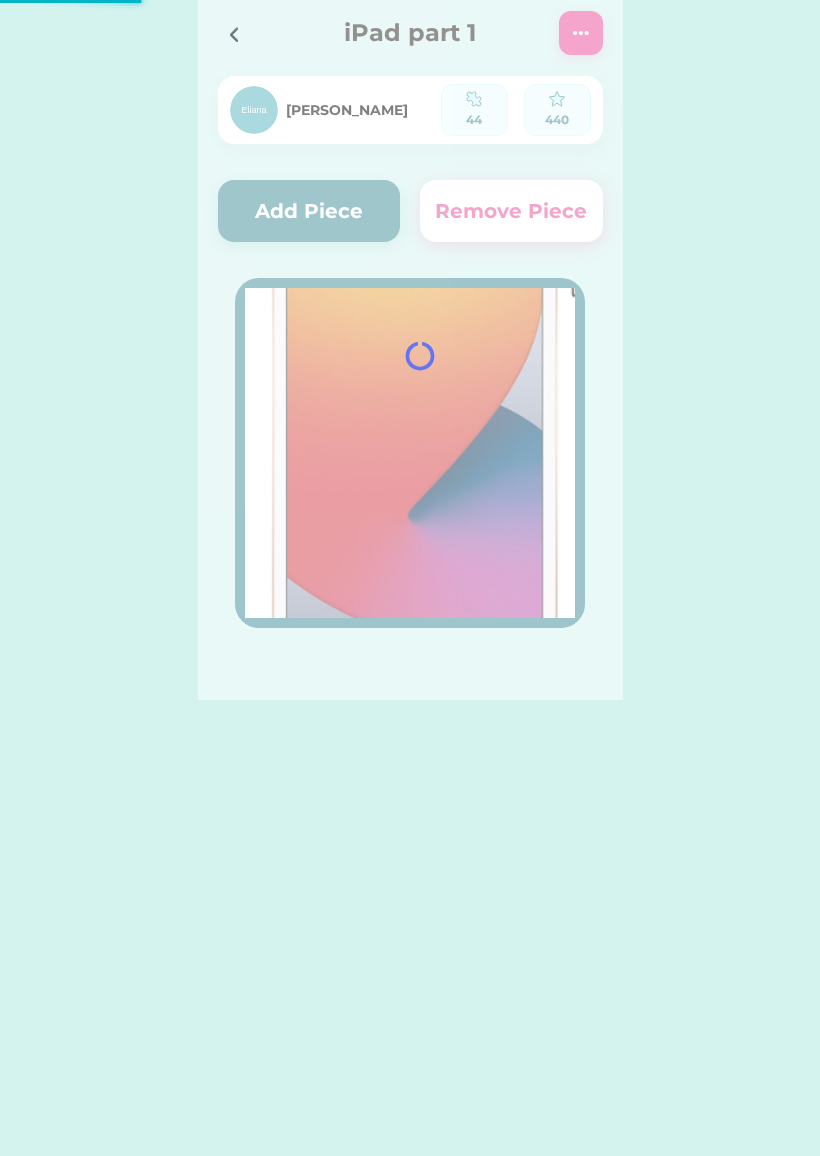 click at bounding box center (410, 350) 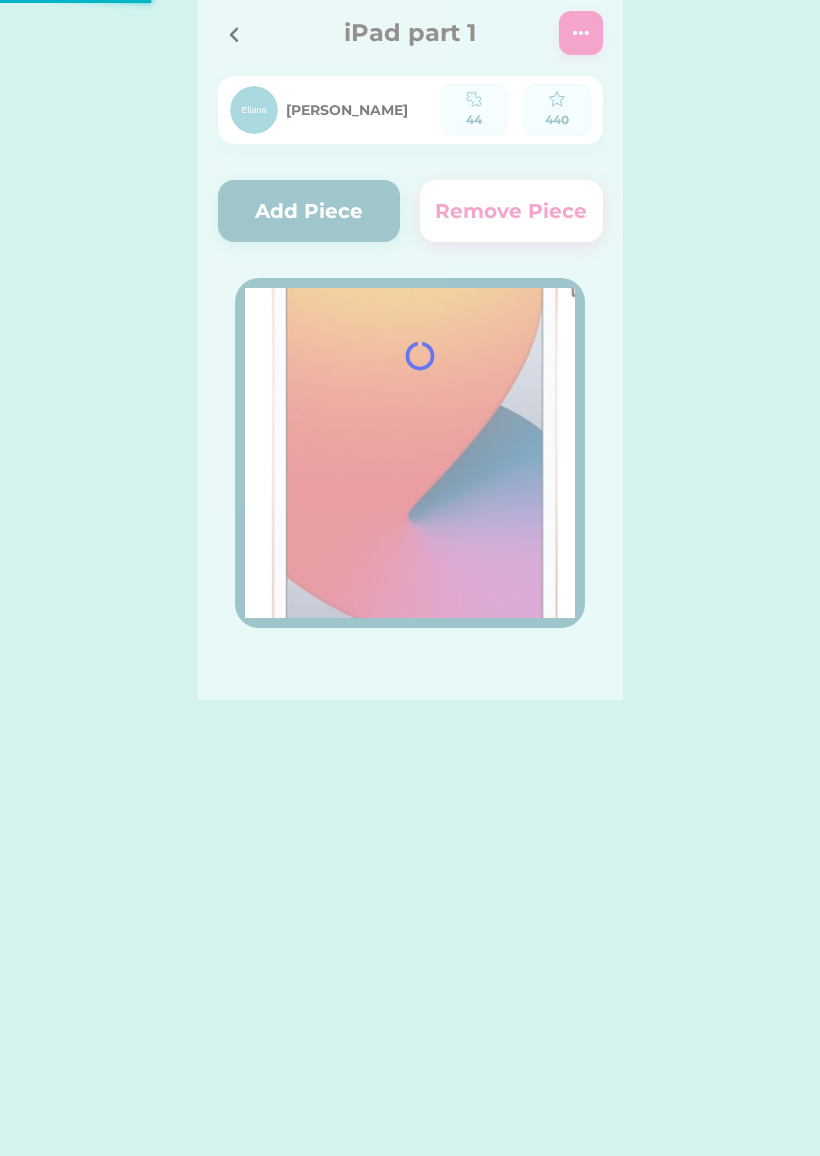click at bounding box center [240, 34] 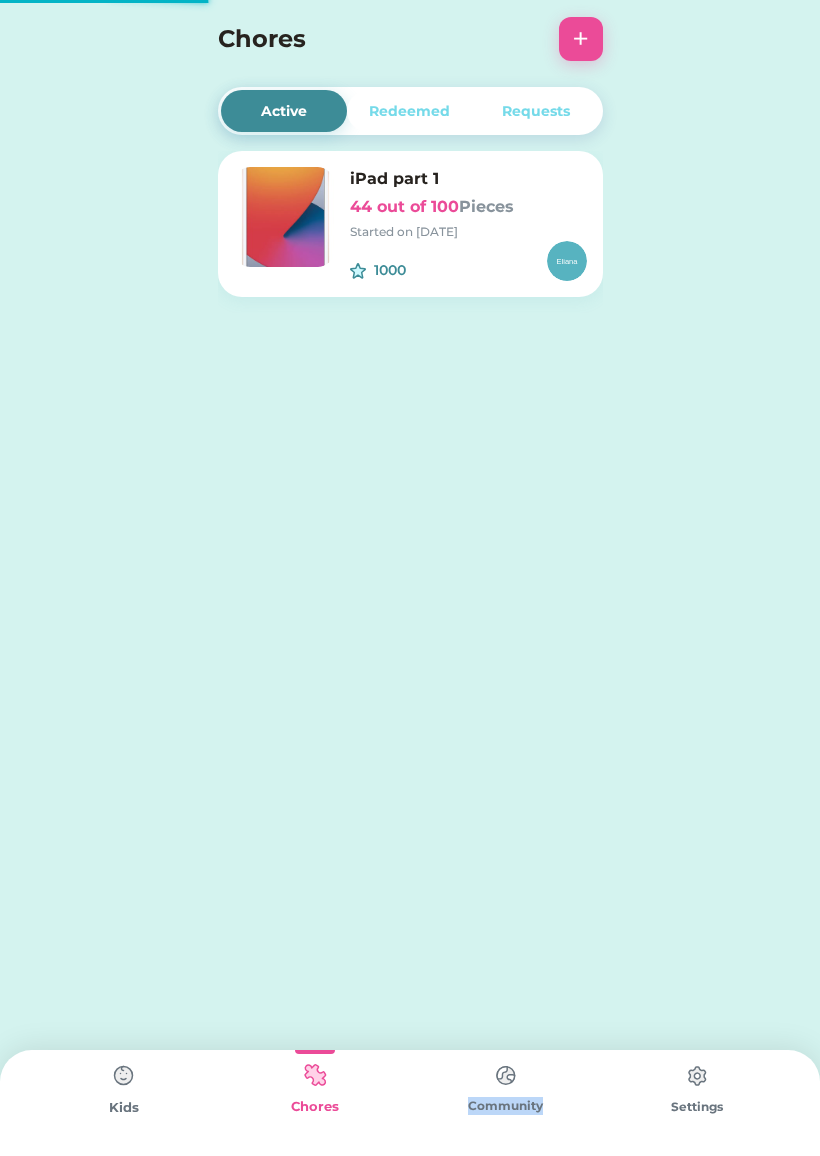 click on "Active Redeemed Requests iPad part 1 44 out of 100  Pieces  Started on 1/29/25 1000 $
Eliana 44 440 Add Piece Remove Piece
iPad part 1
Oops There was a problem during the setup of your puzzle. Please add an image for this puzzle Save Please select at least one child Eliana Save
Switch to Child Mode Eliana ACCOUNT TOTAL $10.00 Chores Give Money Simon ACCOUNT TOTAL $10.00 Chores Give Money
52% 52% 52% 52%" at bounding box center (410, 578) 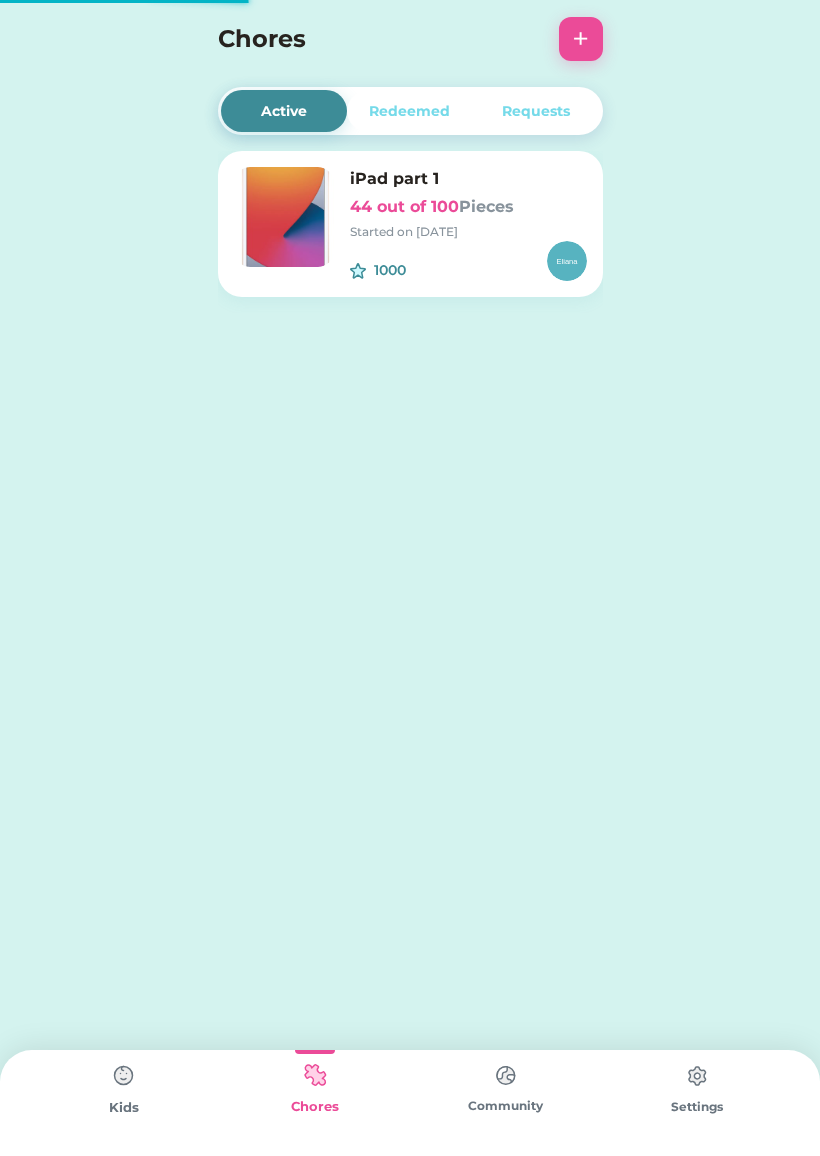 click at bounding box center (315, 1075) 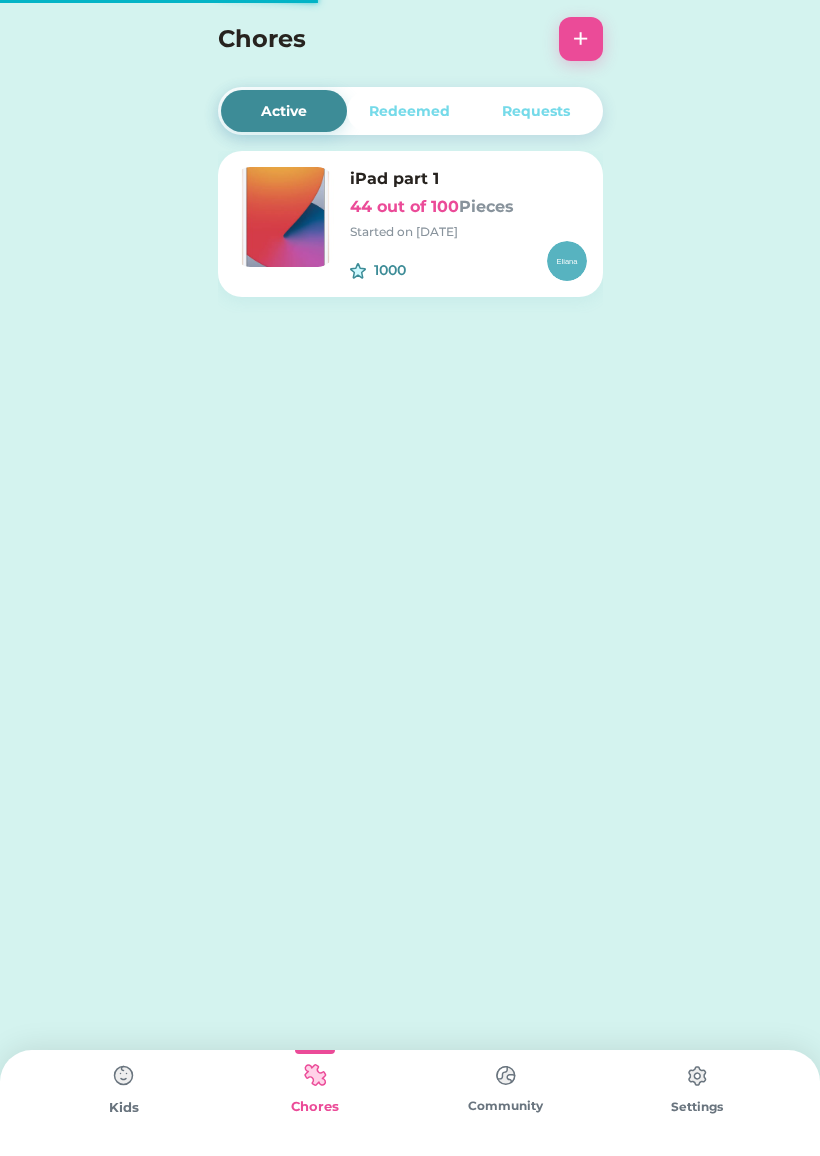 click on "Active Redeemed Requests iPad part 1 44 out of 100  Pieces  Started on 1/29/25 1000 $
Eliana 44 440 Add Piece Remove Piece
iPad part 1
Oops There was a problem during the setup of your puzzle. Please add an image for this puzzle Save Please select at least one child Eliana Save
Switch to Child Mode Eliana ACCOUNT TOTAL $10.00 Chores Give Money Simon ACCOUNT TOTAL $10.00 Chores Give Money
52% 52% 52% 52%" at bounding box center (410, 578) 